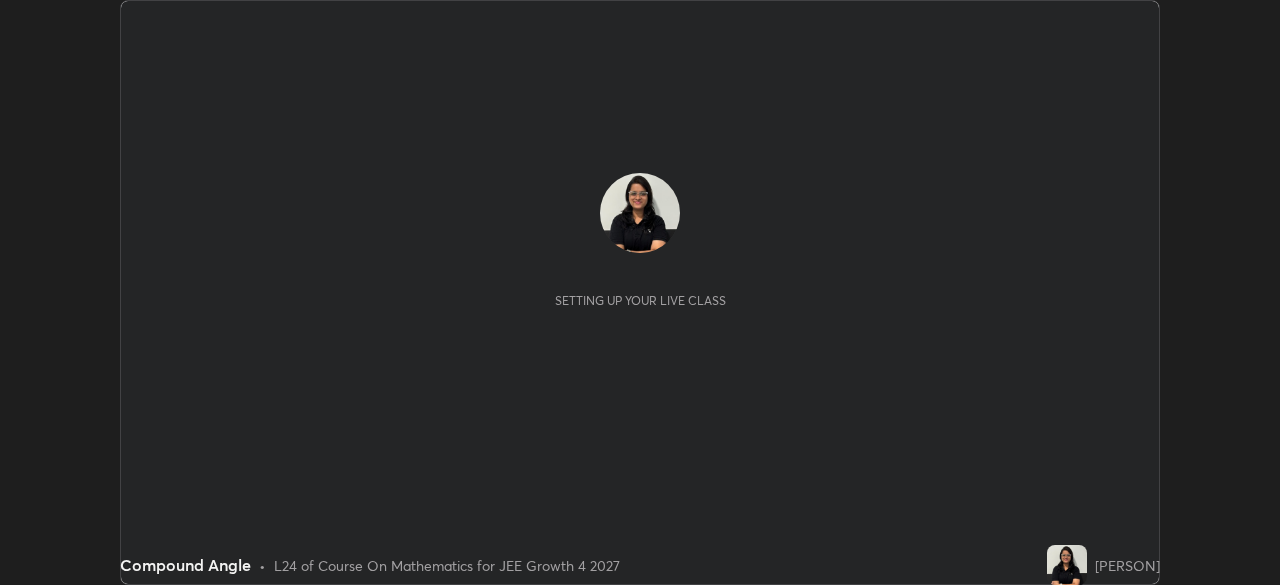 scroll, scrollTop: 0, scrollLeft: 0, axis: both 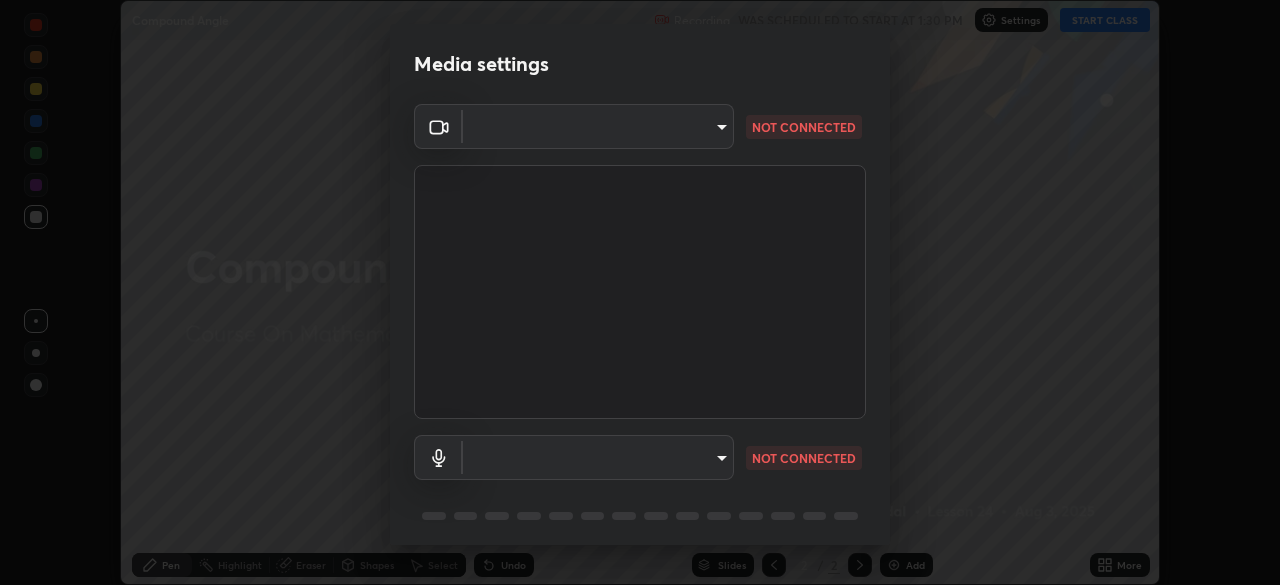 type on "3c1f287fd1873ac4f3146b24511f7a38a42a8d7cba0e87c08ce73e8860c27ac0" 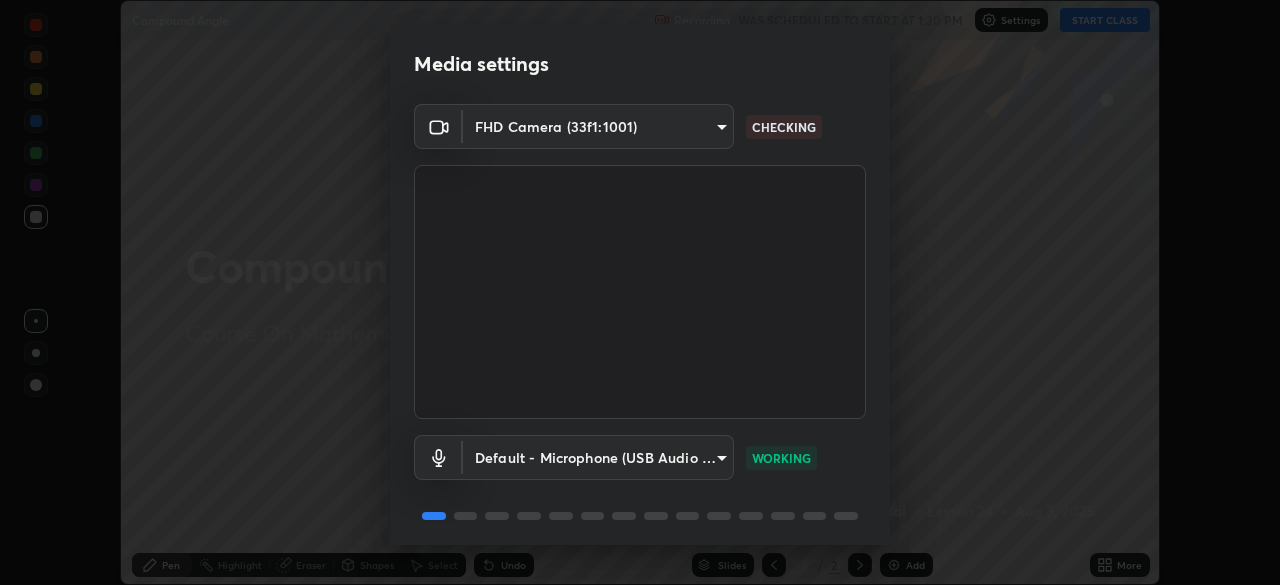 scroll, scrollTop: 71, scrollLeft: 0, axis: vertical 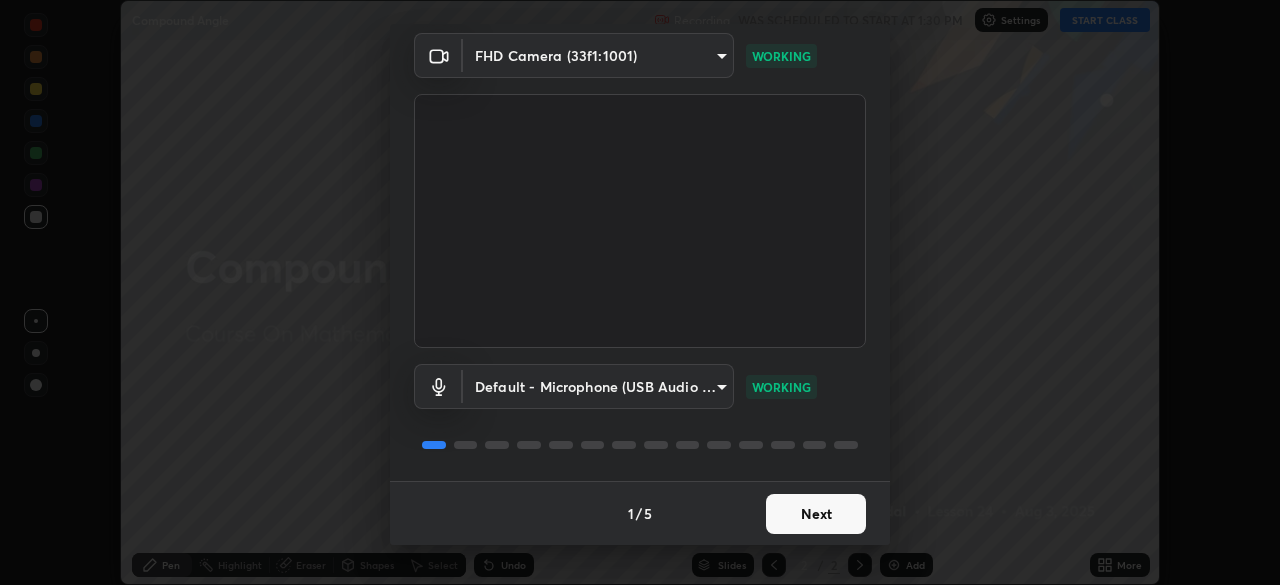 click on "Next" at bounding box center [816, 514] 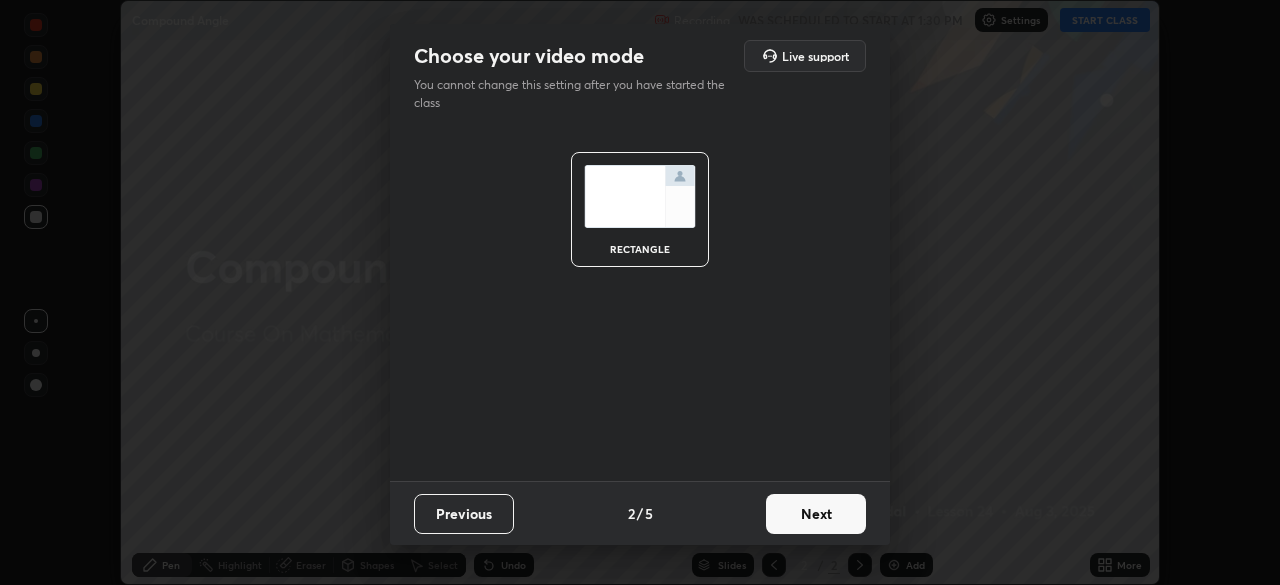 scroll, scrollTop: 0, scrollLeft: 0, axis: both 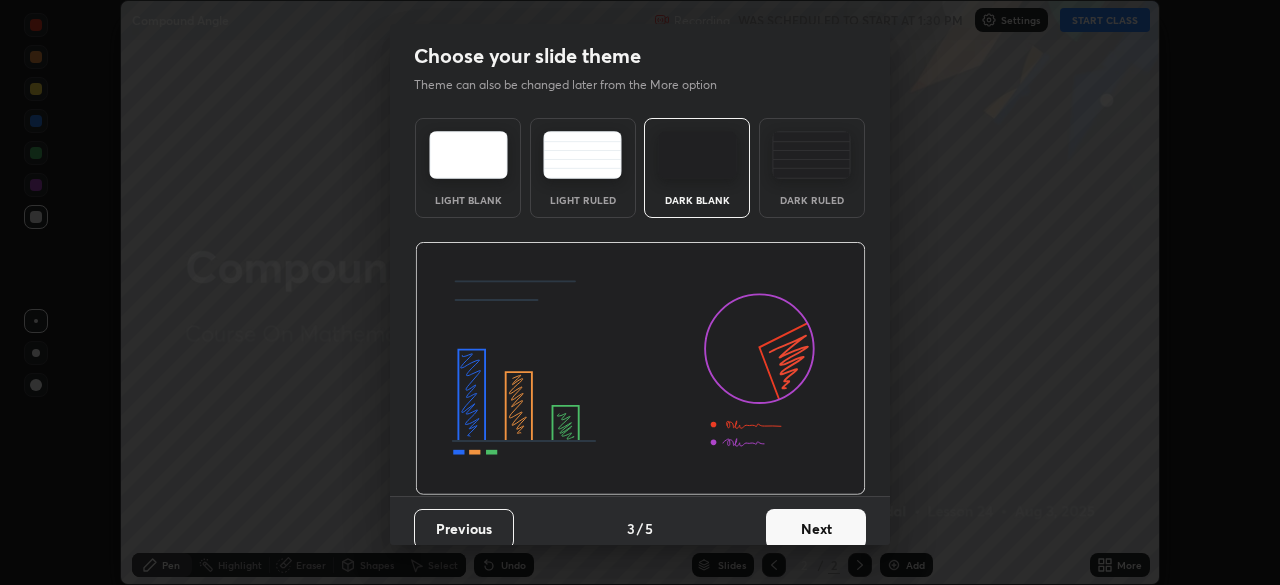 click on "Next" at bounding box center [816, 529] 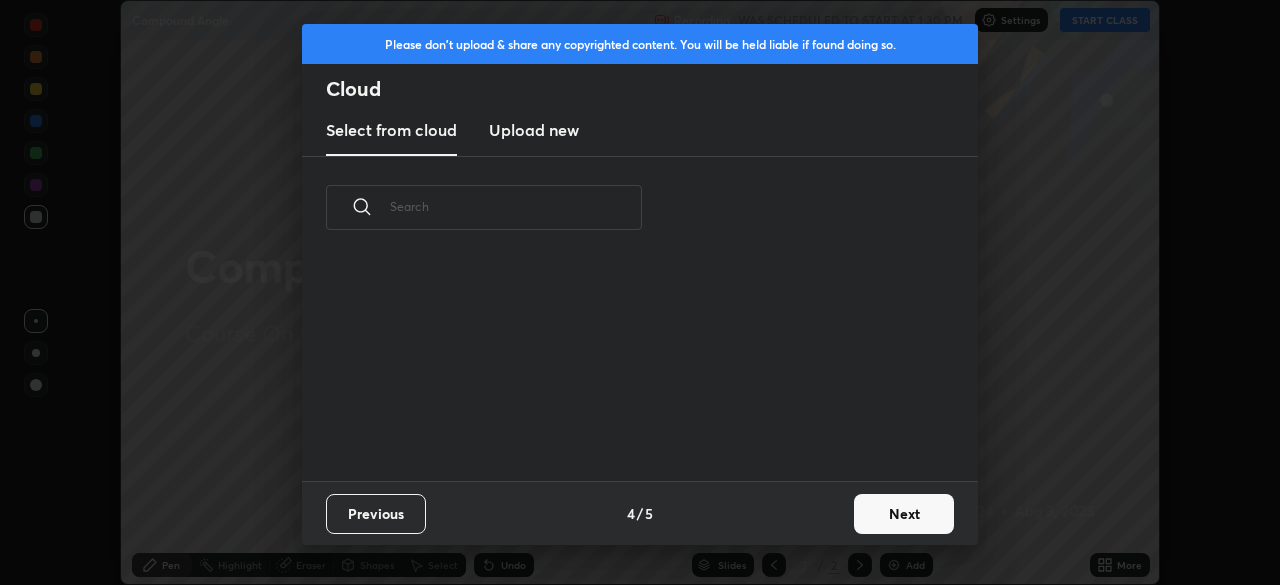 click on "Next" at bounding box center (904, 514) 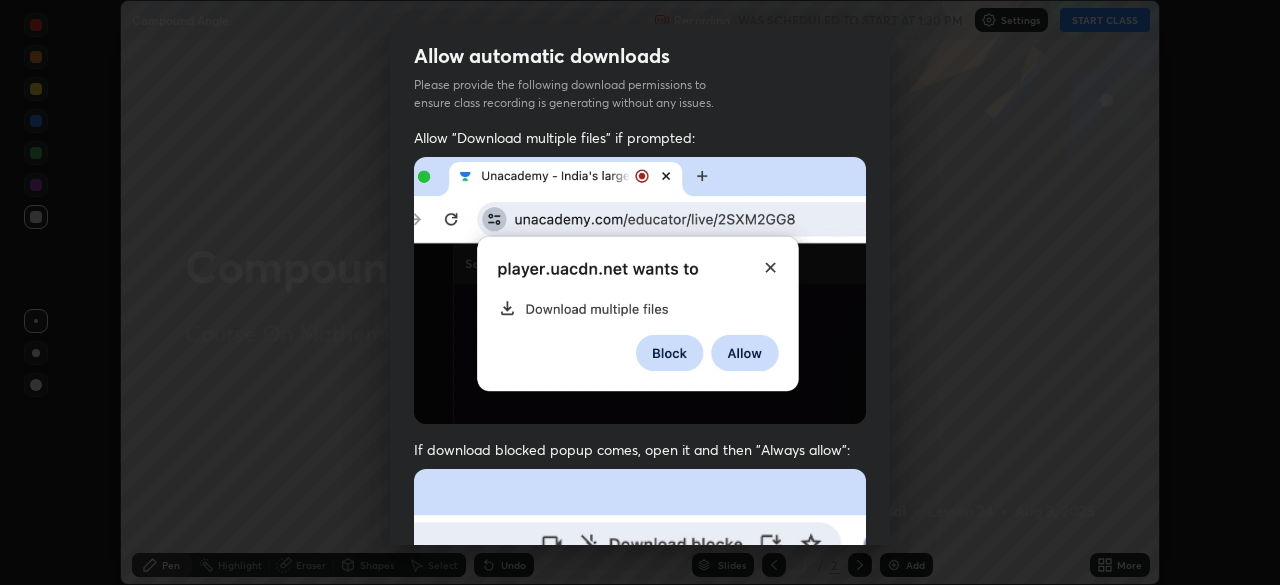 click at bounding box center (640, 290) 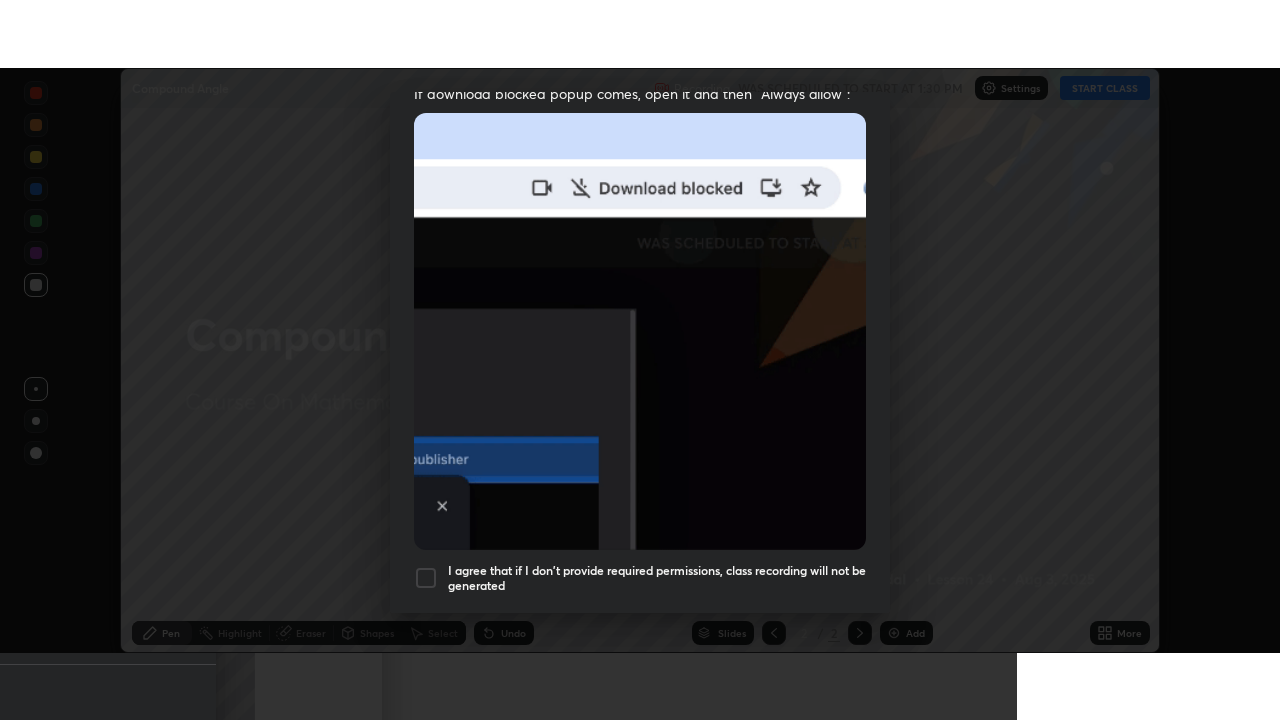 scroll, scrollTop: 479, scrollLeft: 0, axis: vertical 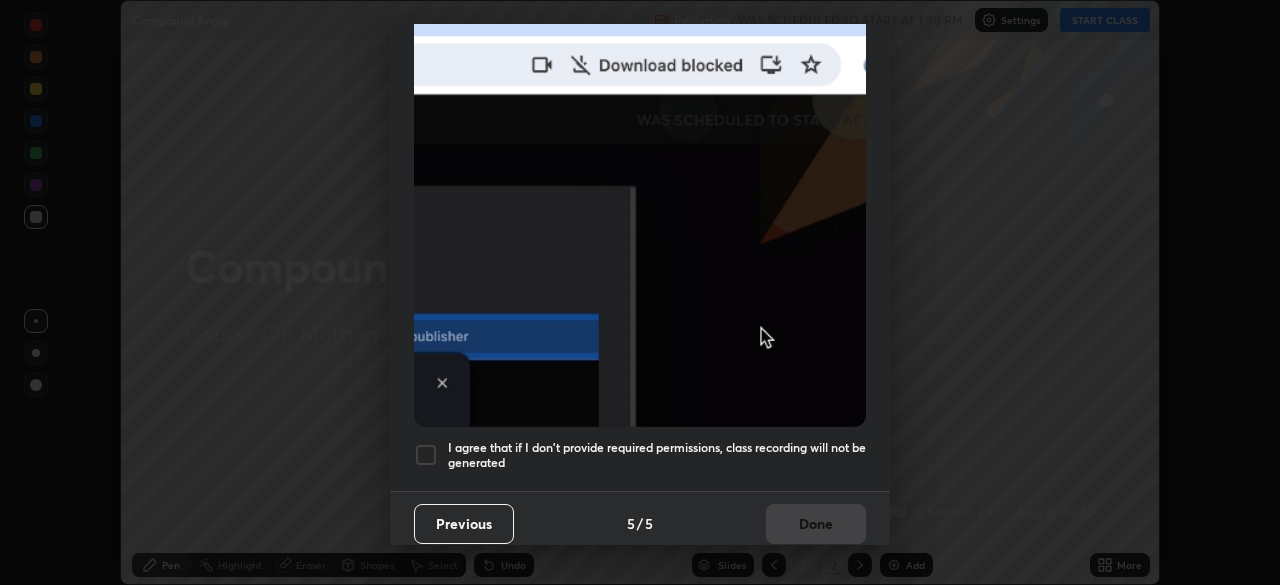 click on "I agree that if I don't provide required permissions, class recording will not be generated" at bounding box center (657, 455) 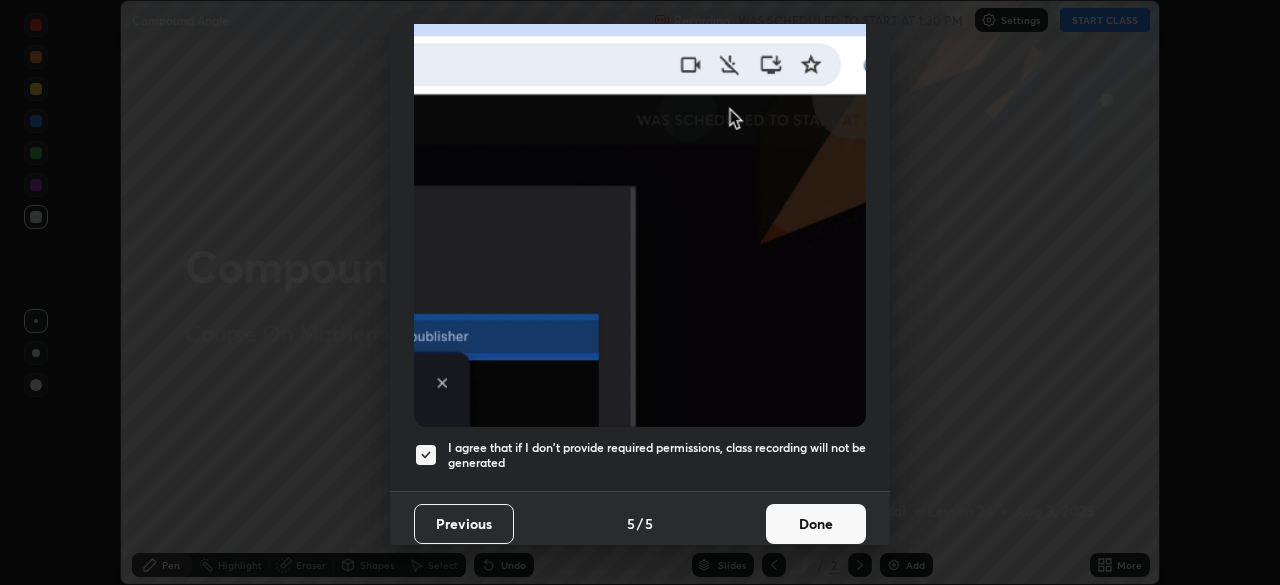 click on "Done" at bounding box center (816, 524) 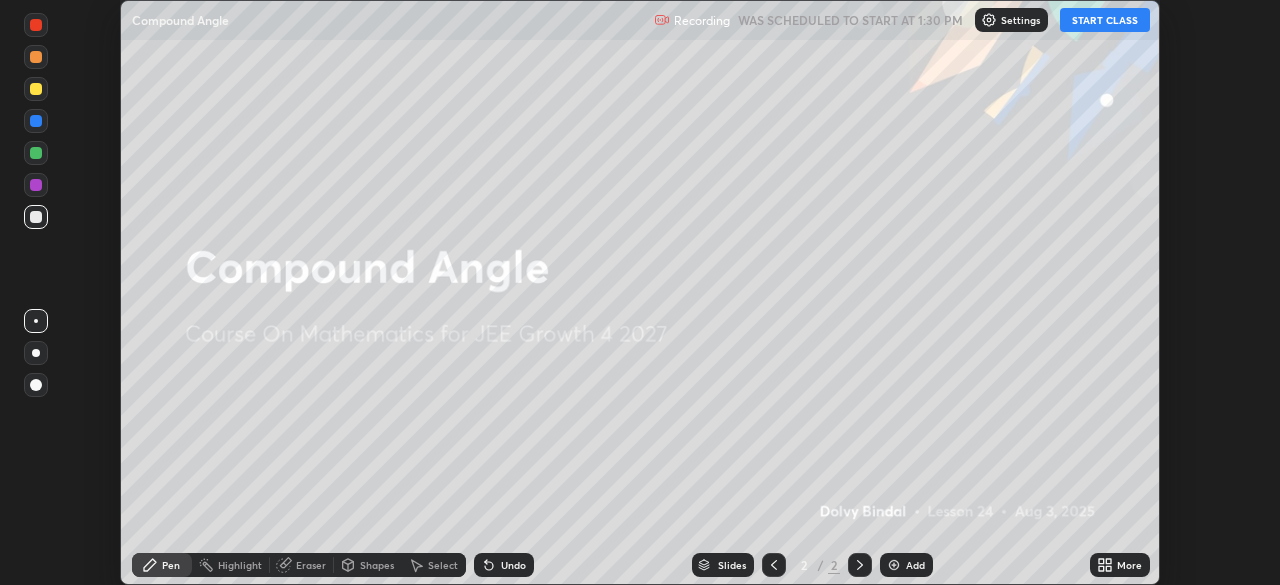 click on "START CLASS" at bounding box center [1105, 20] 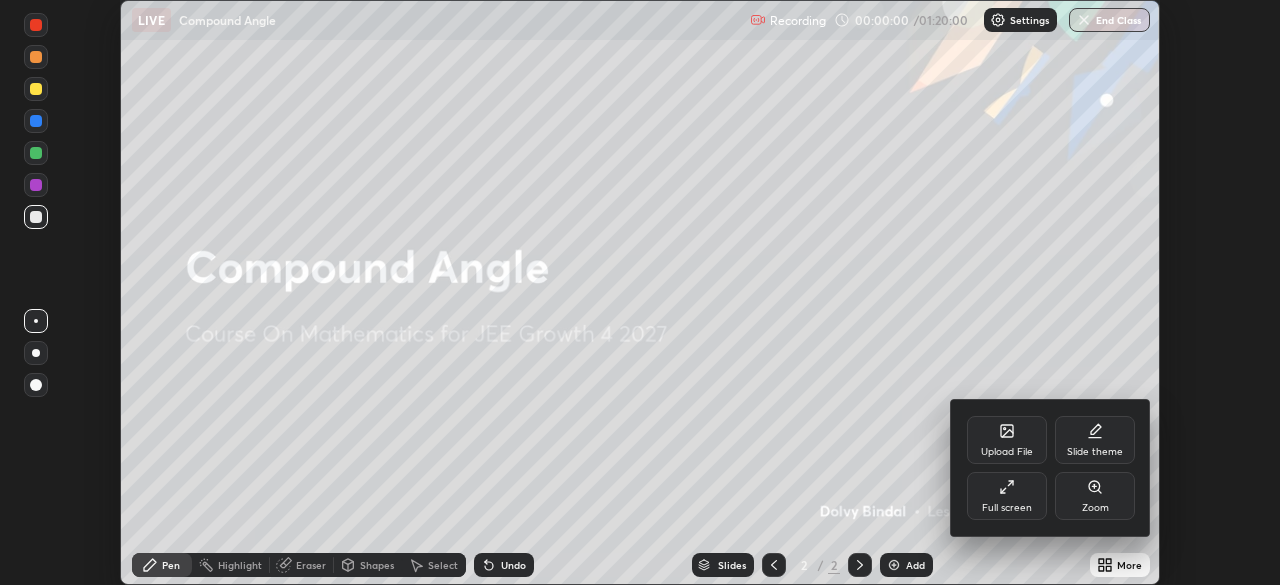 click on "Full screen" at bounding box center [1007, 508] 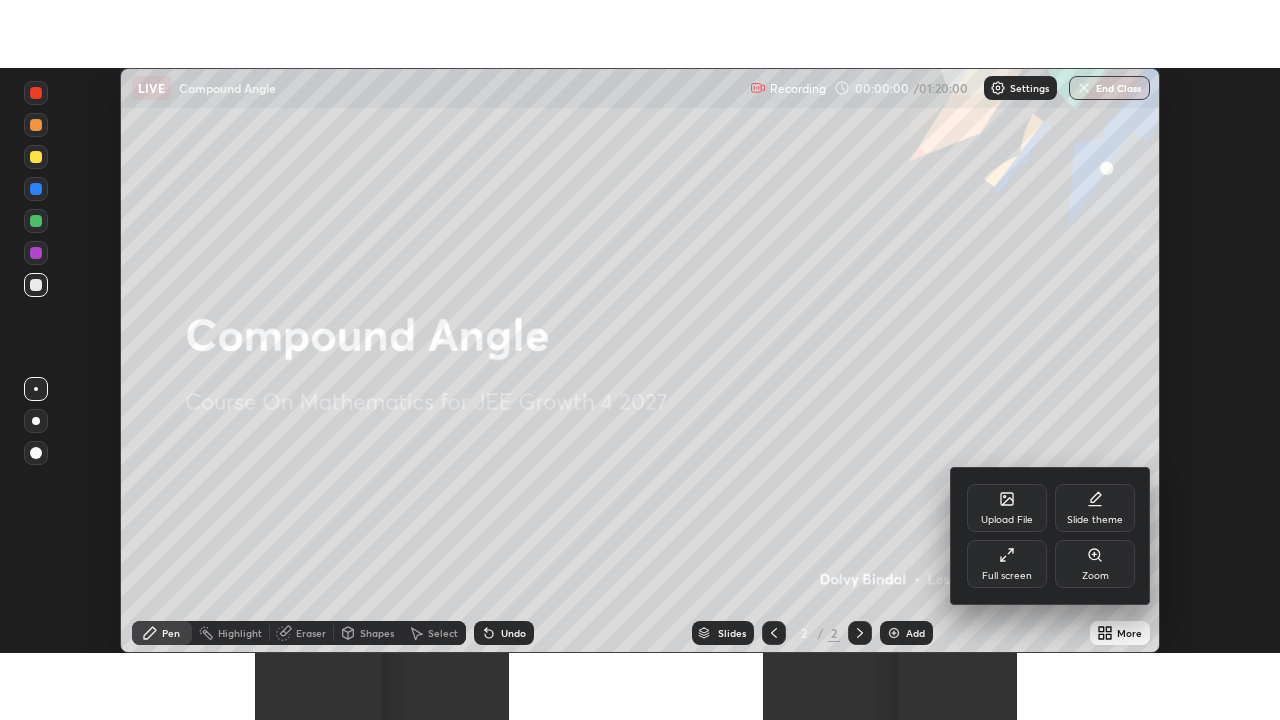 scroll, scrollTop: 99280, scrollLeft: 98720, axis: both 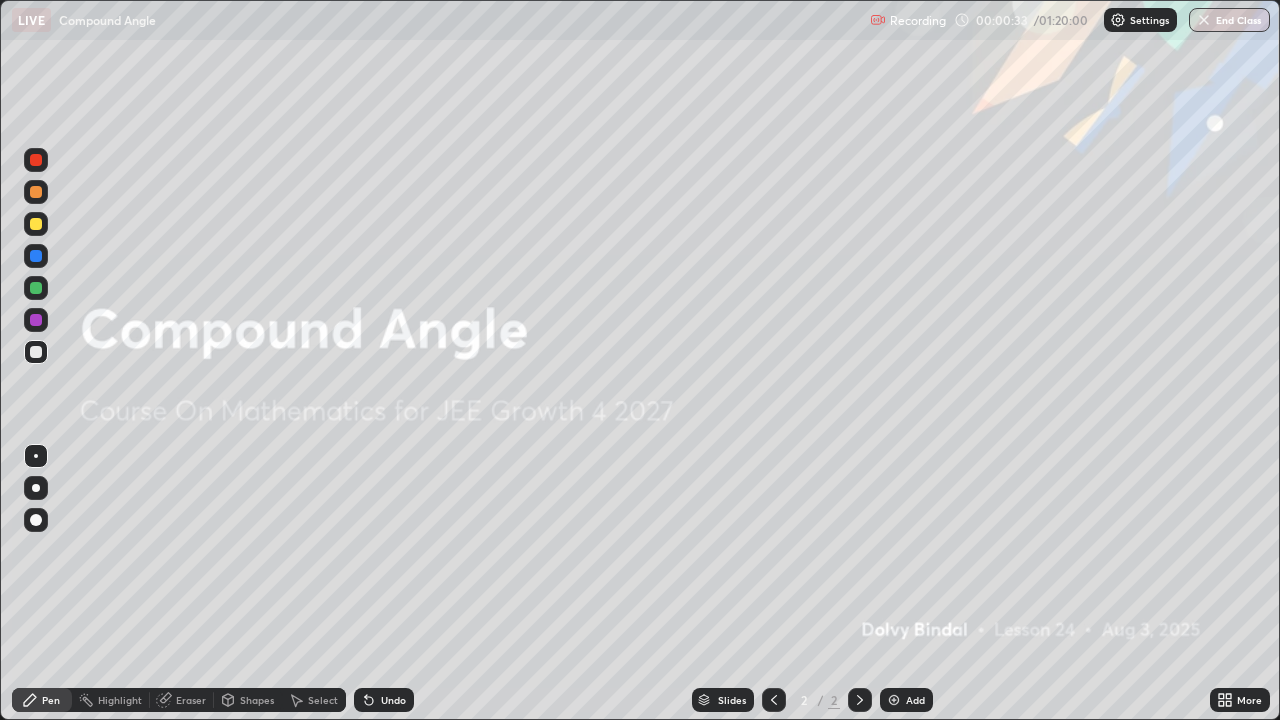 click on "Add" at bounding box center (915, 700) 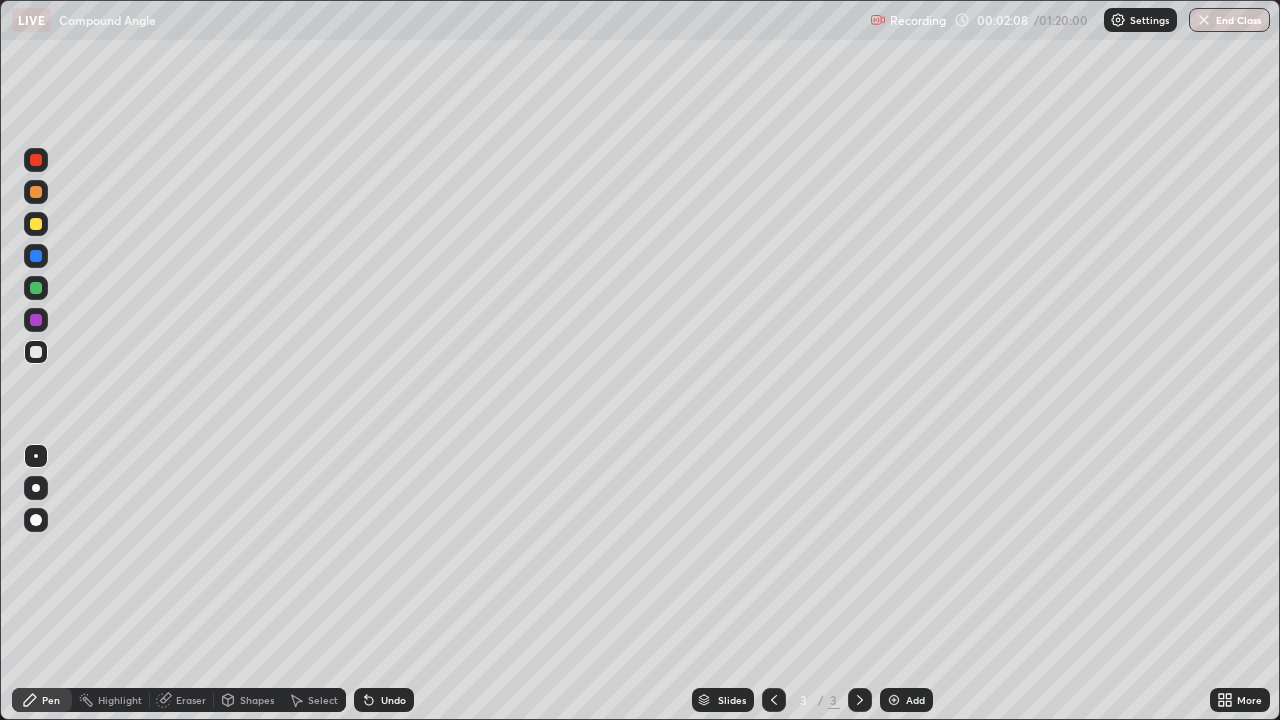 click on "Undo" at bounding box center (384, 700) 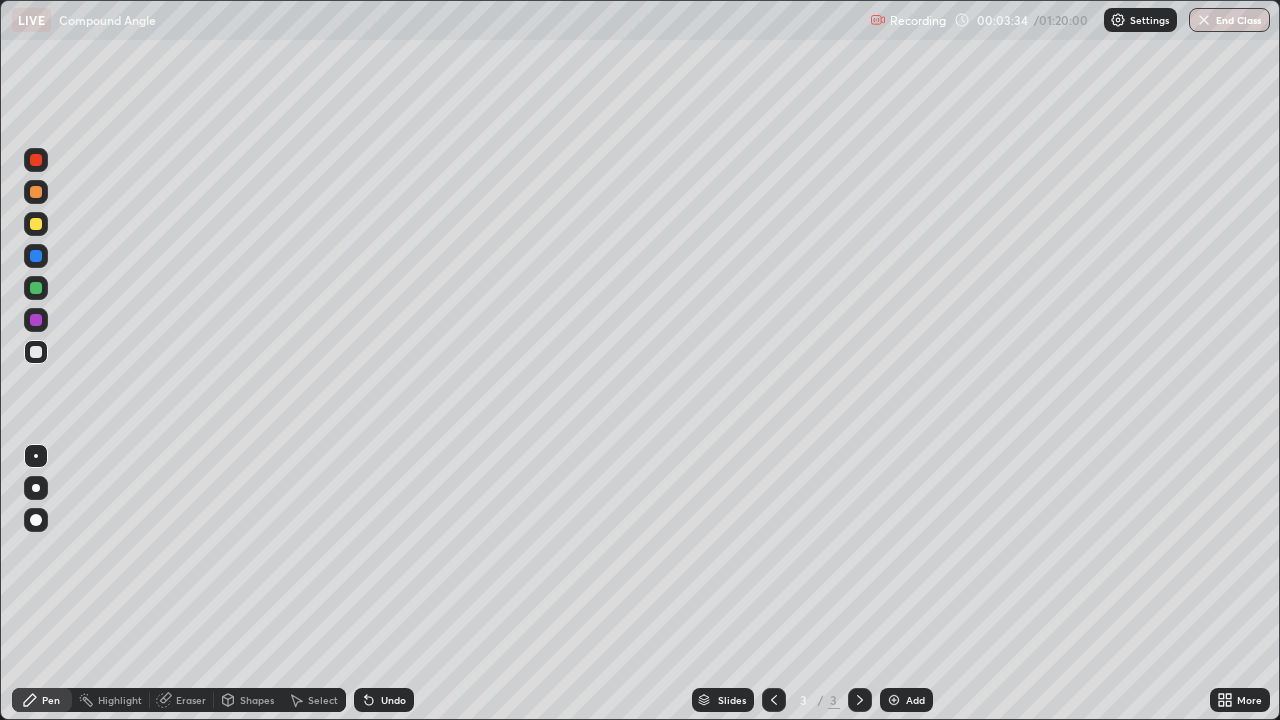 click at bounding box center (36, 256) 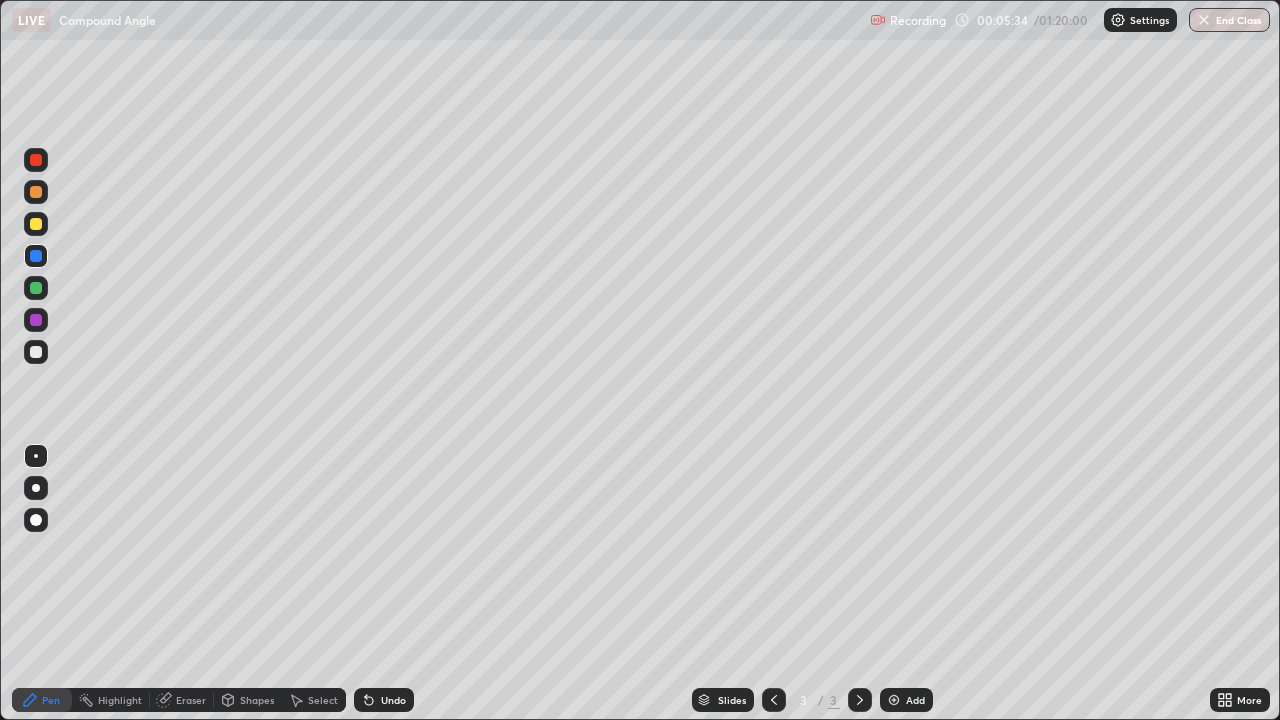 click at bounding box center (36, 224) 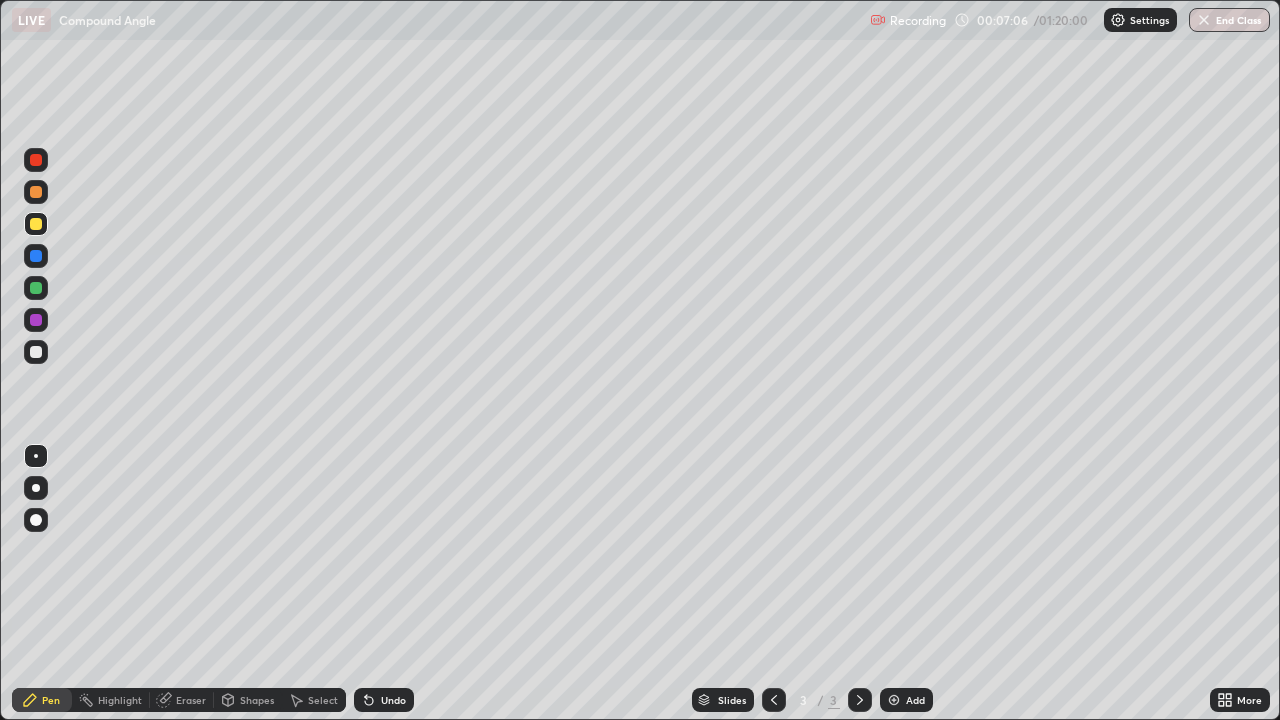click at bounding box center (36, 352) 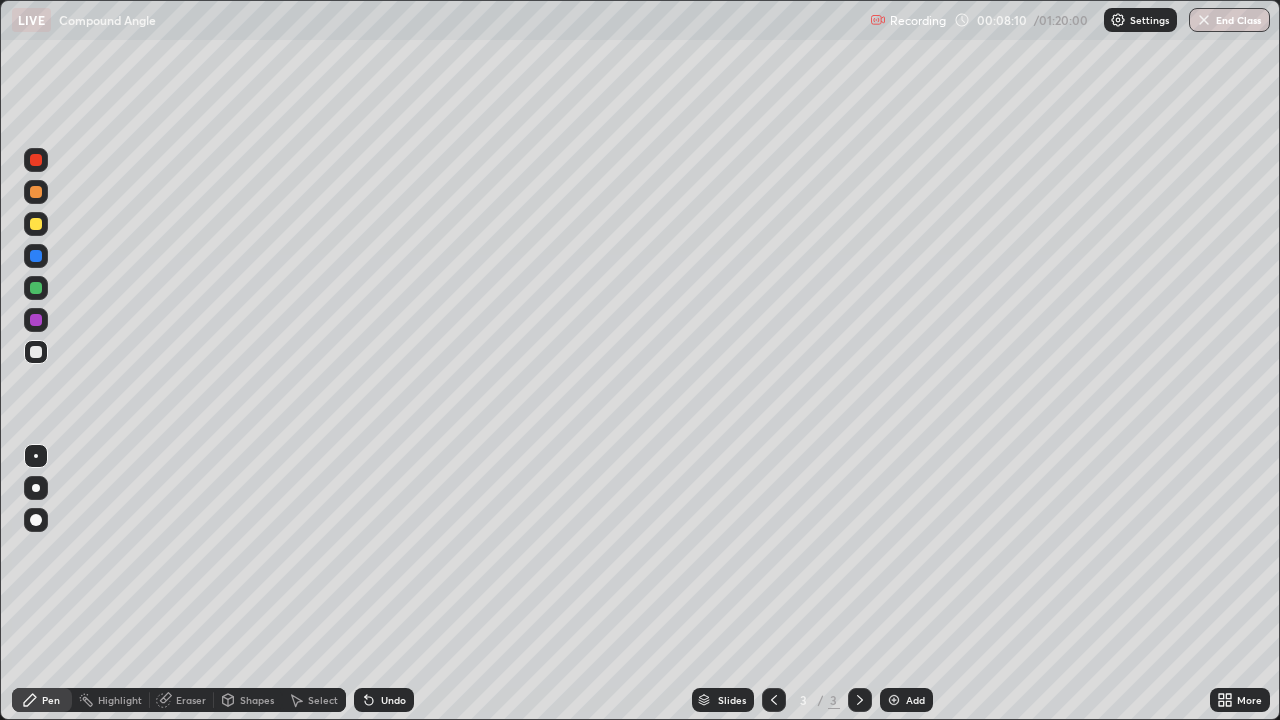 click on "Undo" at bounding box center [384, 700] 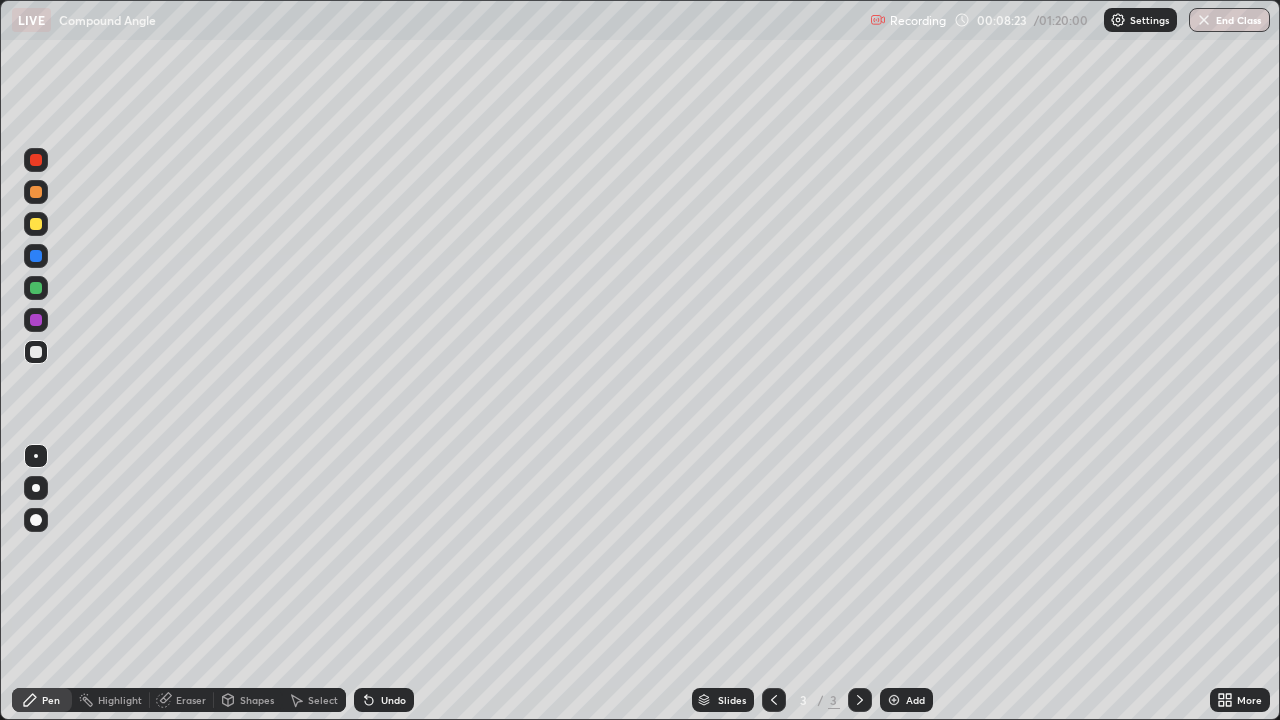 click on "Undo" at bounding box center (384, 700) 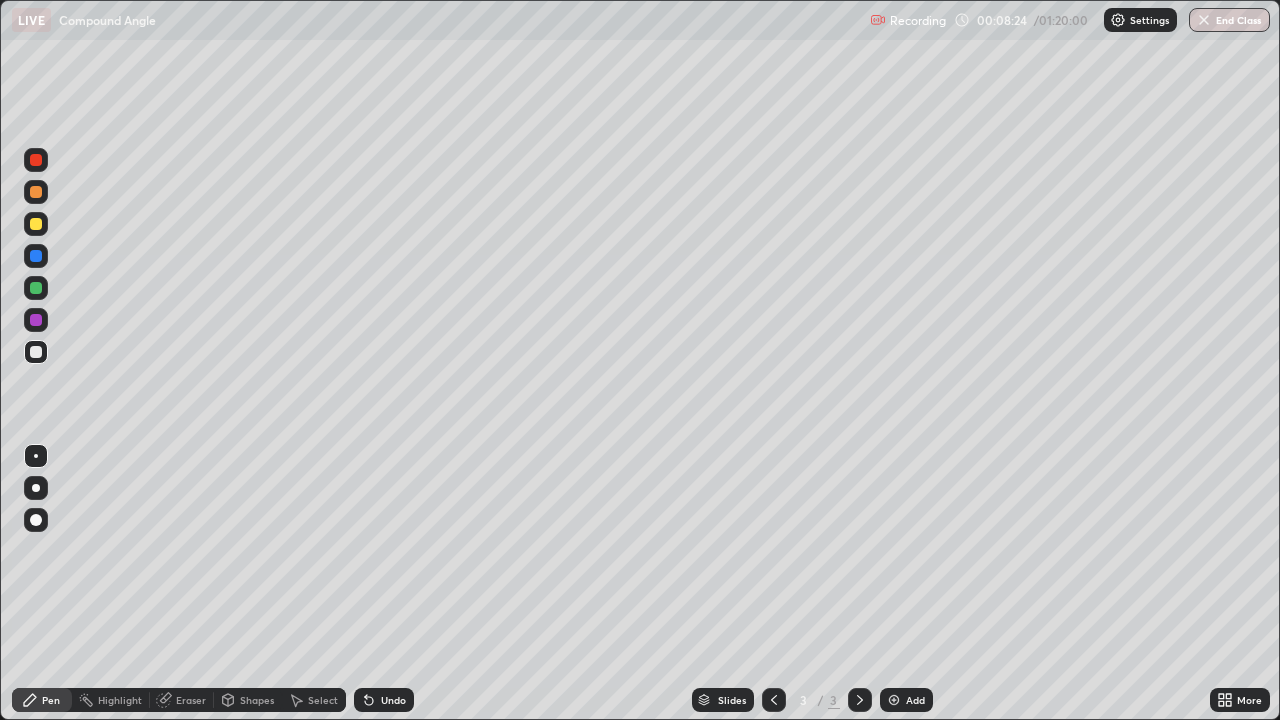 click on "Undo" at bounding box center (384, 700) 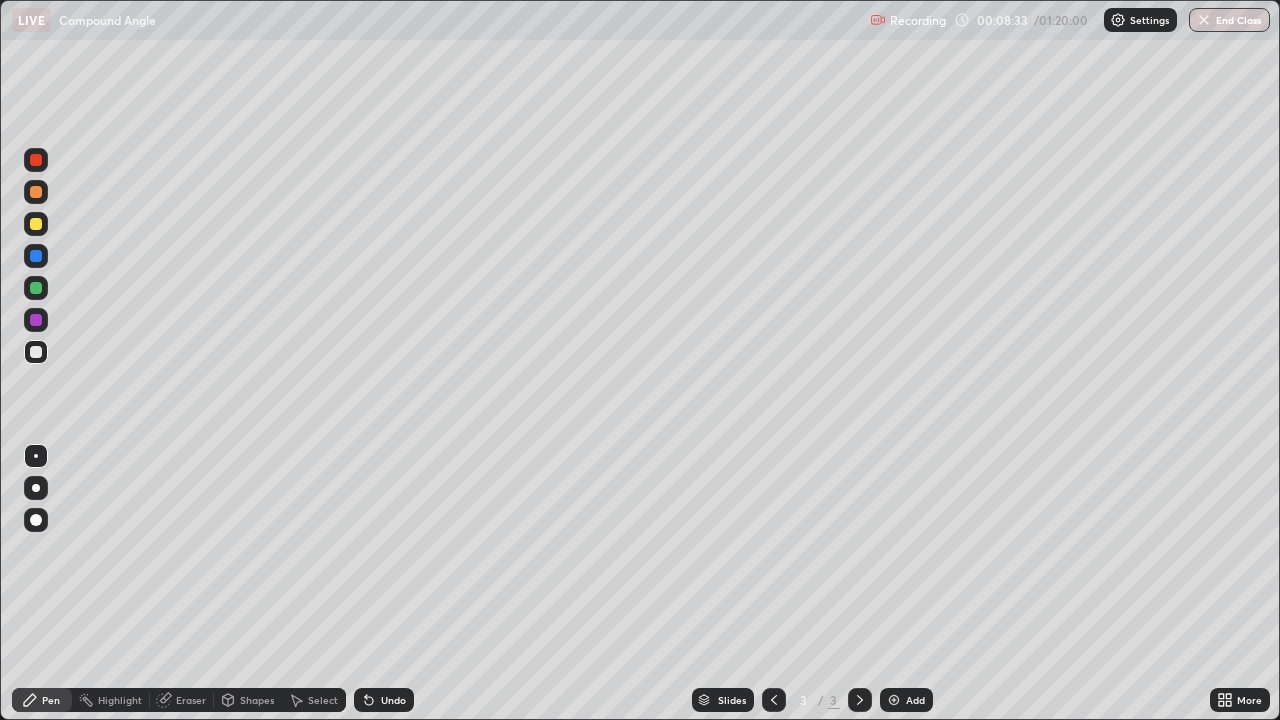 click on "Slides 3 / 3 Add" at bounding box center (812, 700) 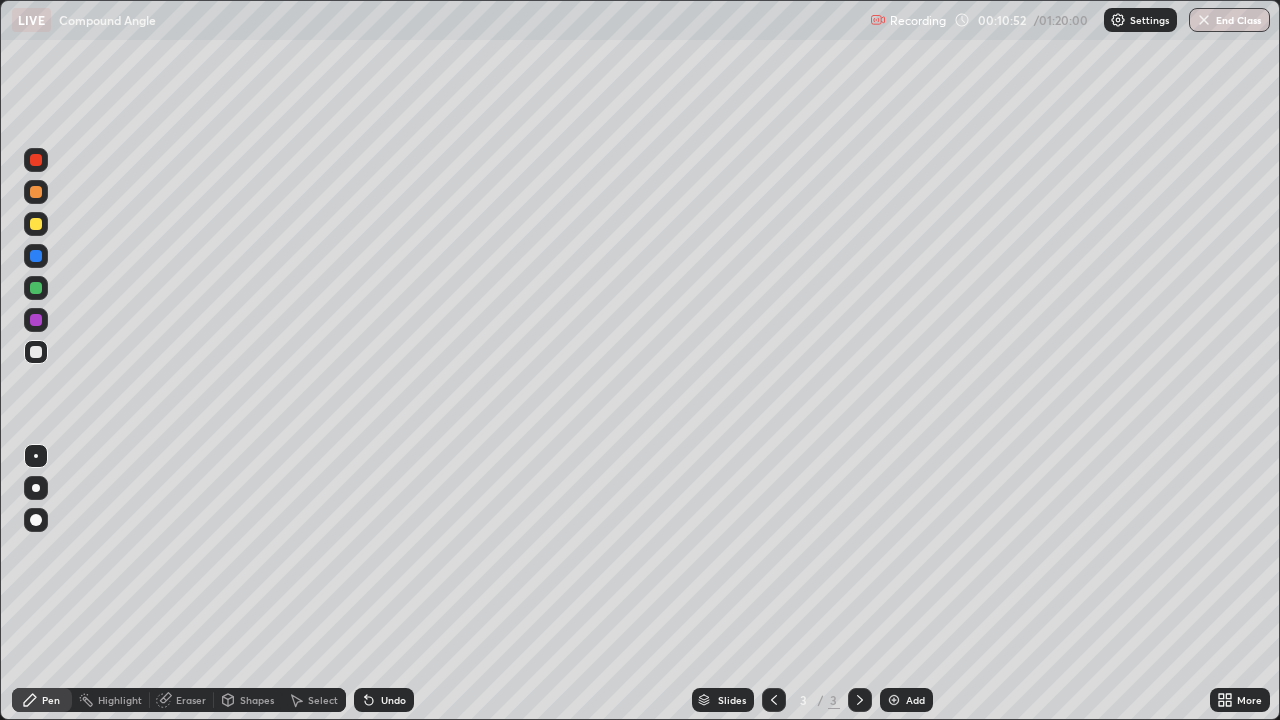 click at bounding box center [36, 288] 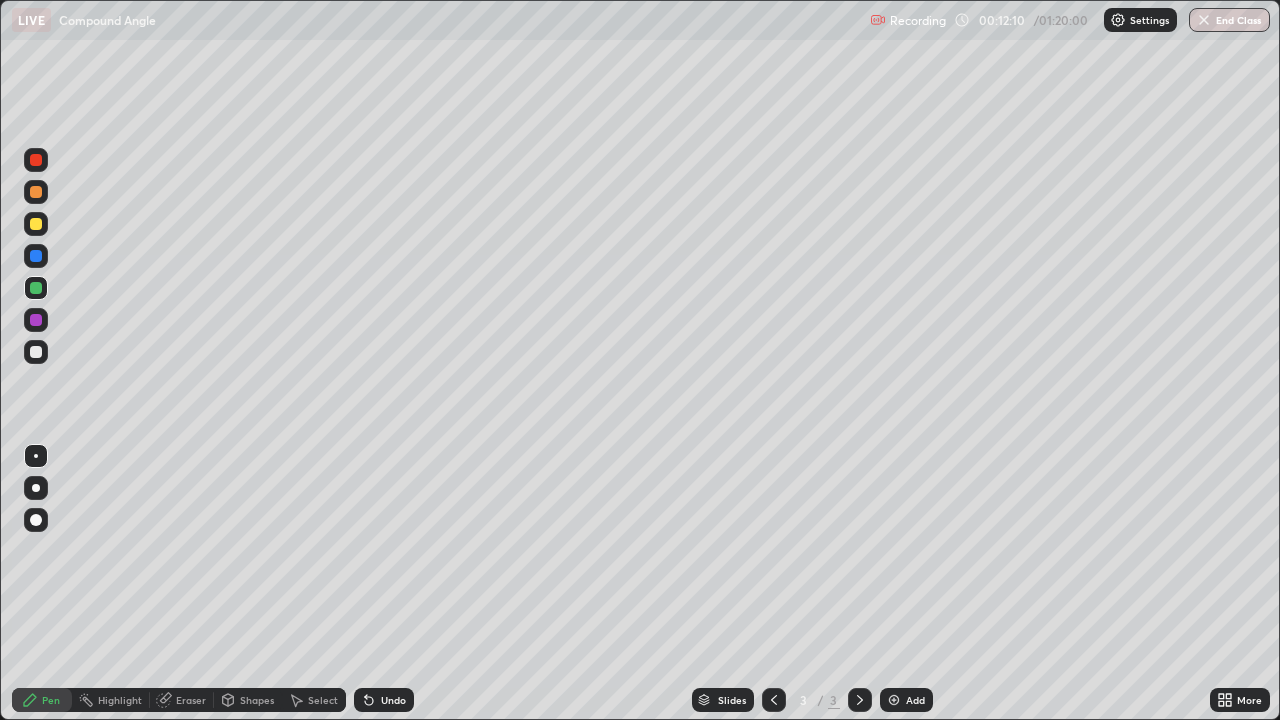 click on "Add" at bounding box center [915, 700] 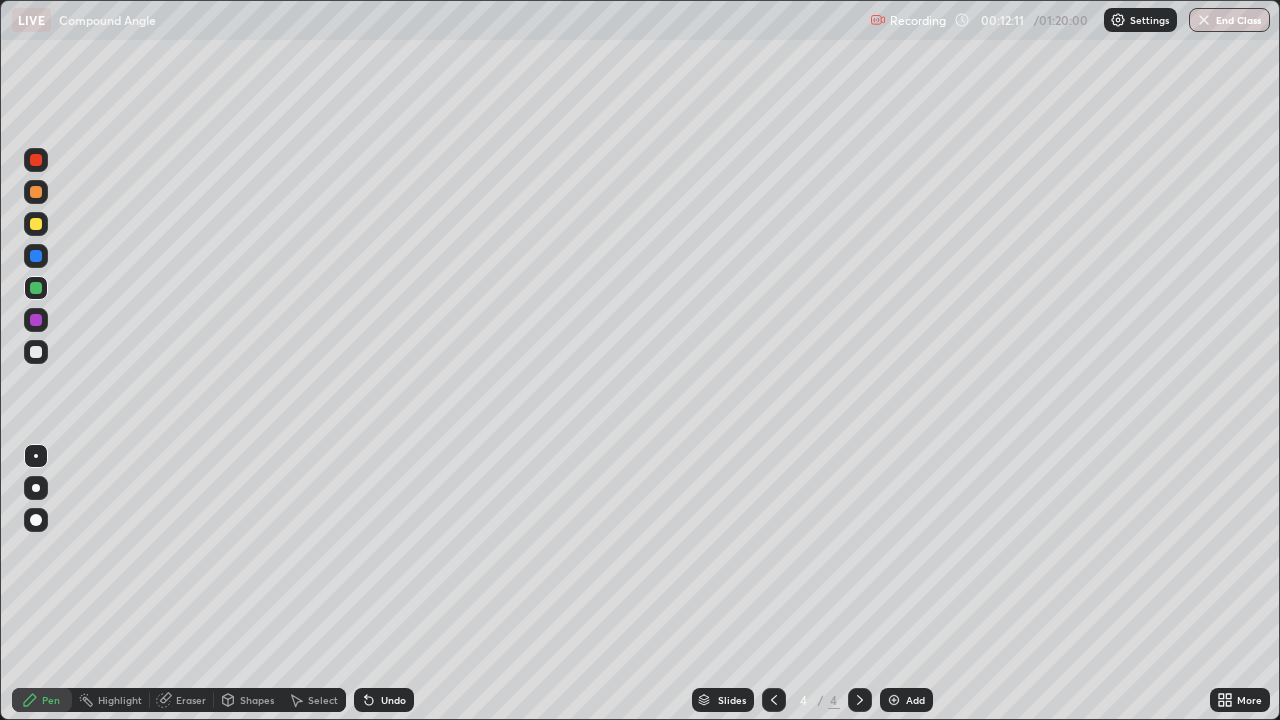 click at bounding box center [36, 352] 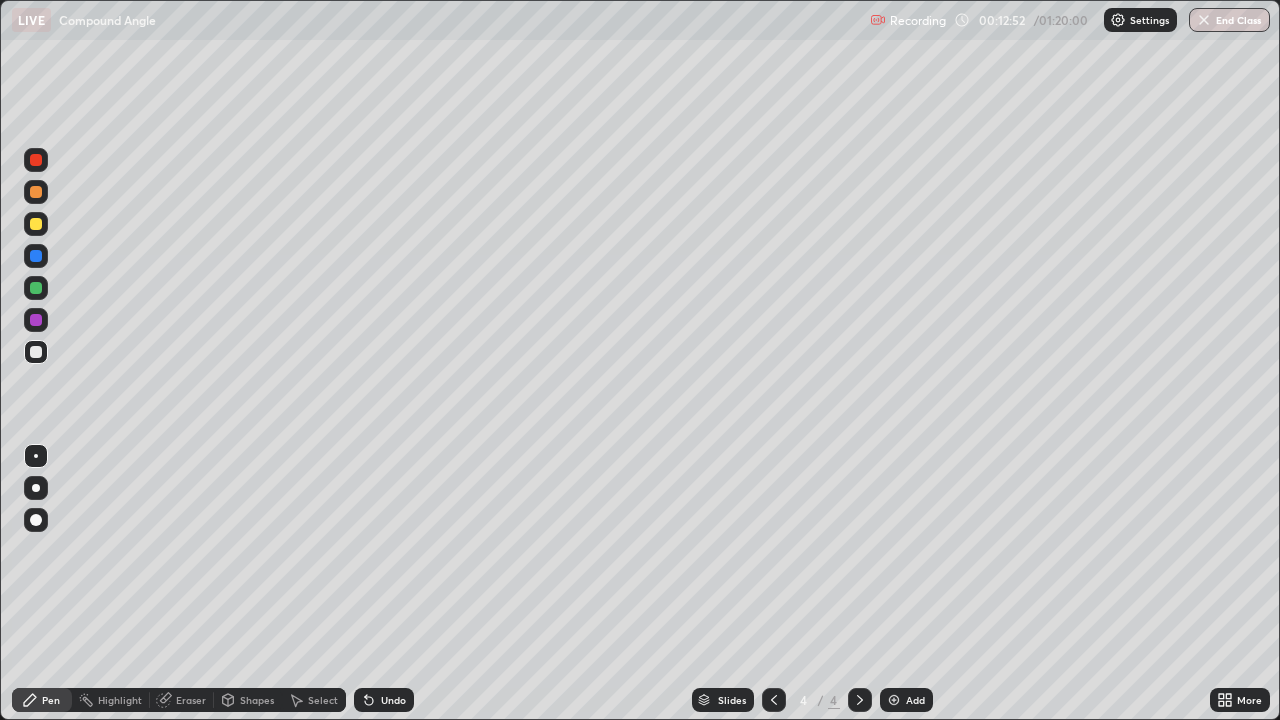 click at bounding box center (36, 224) 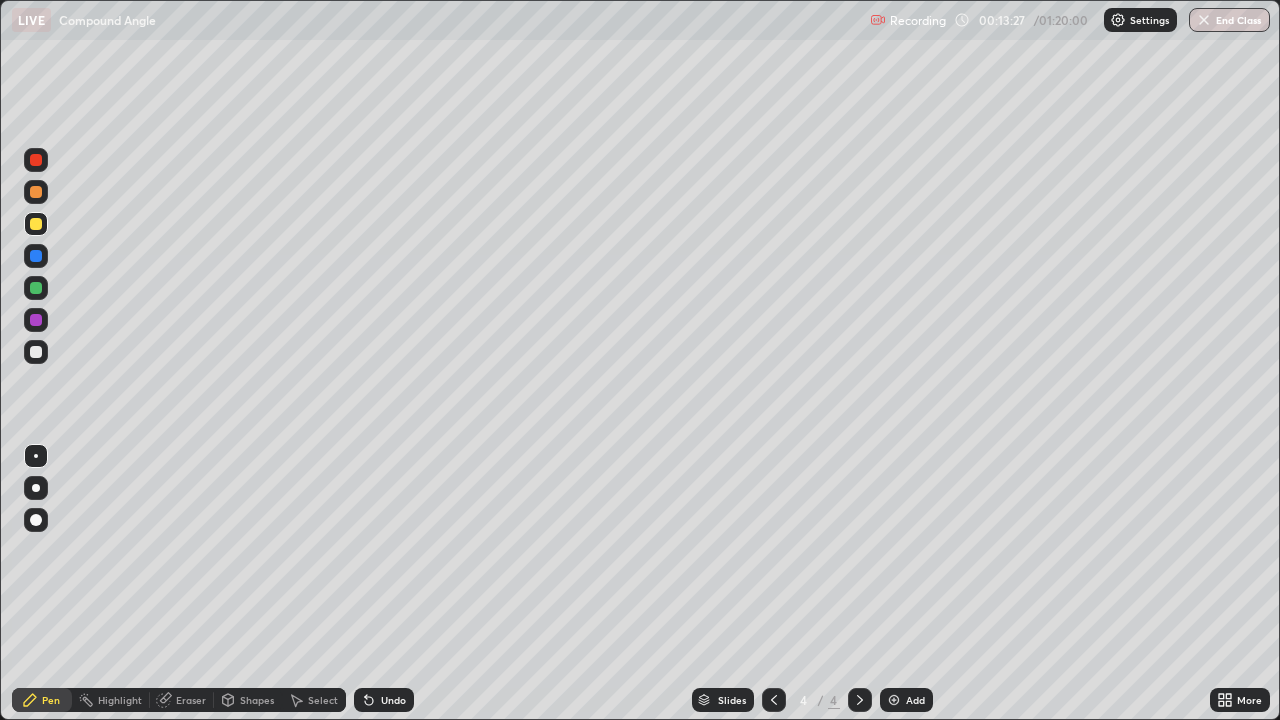 click at bounding box center (36, 192) 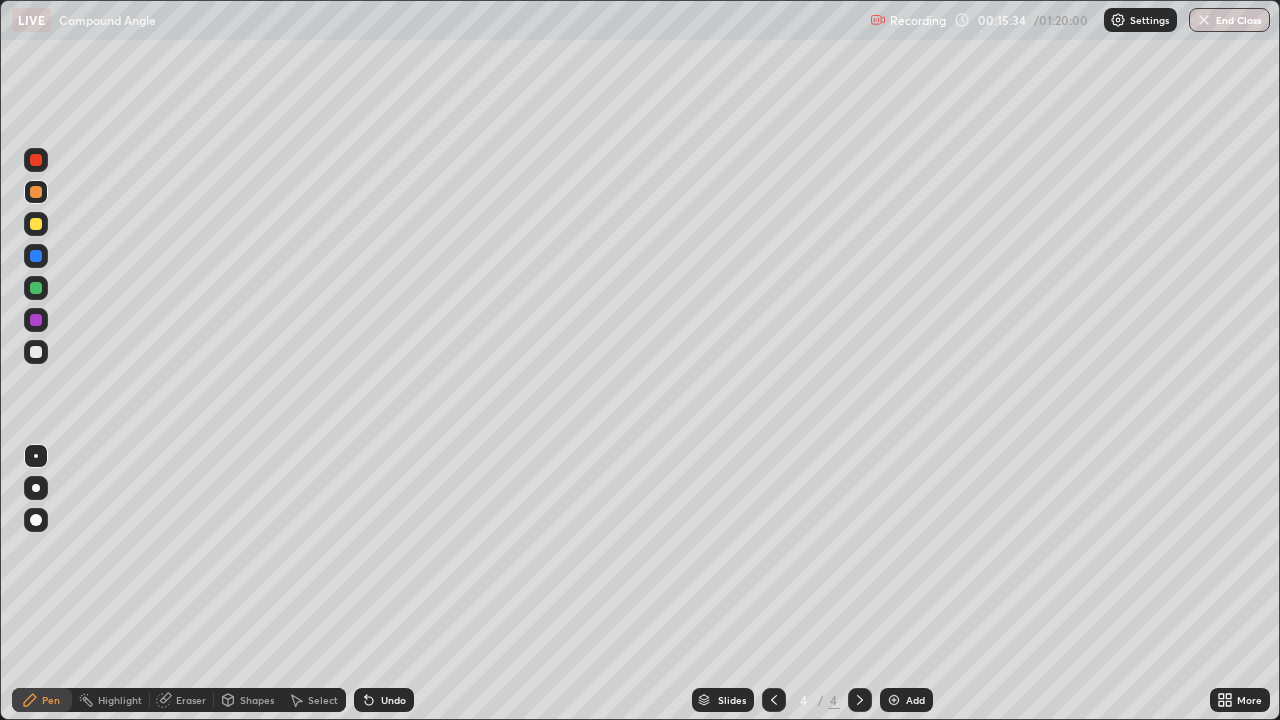 click at bounding box center [36, 352] 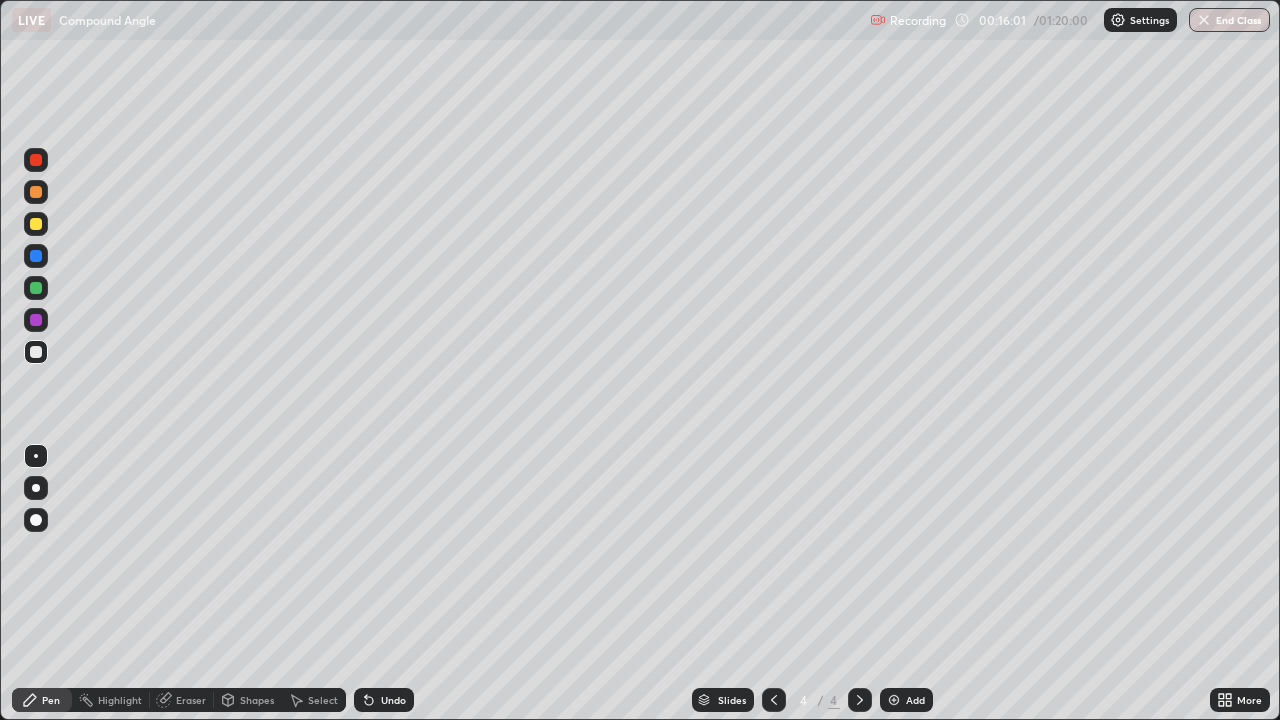 click on "Undo" at bounding box center [393, 700] 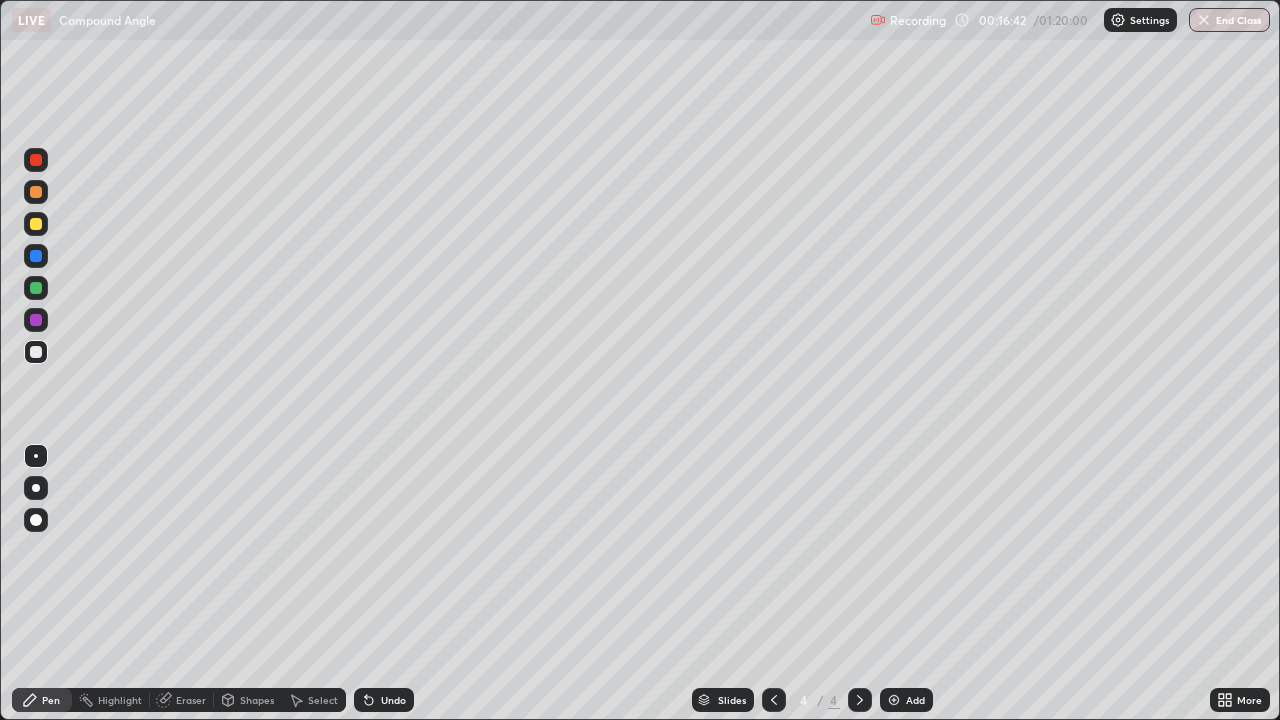 click at bounding box center (36, 288) 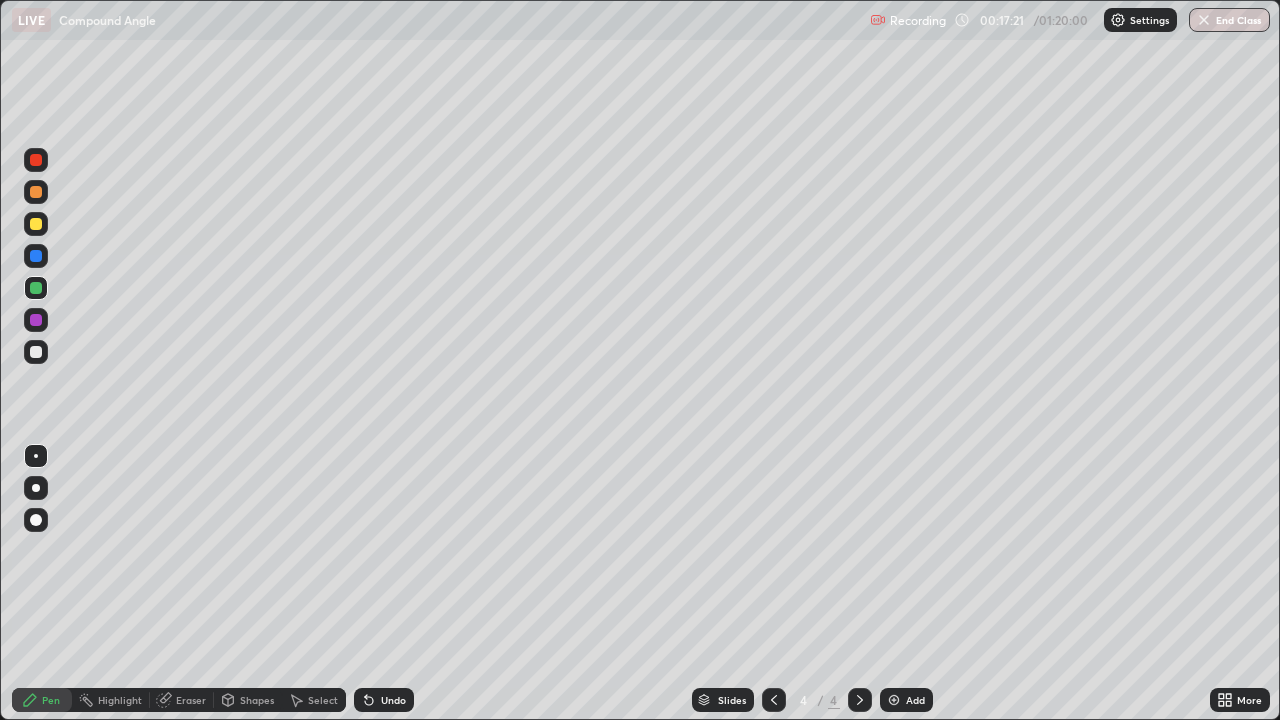 click on "Eraser" at bounding box center (191, 700) 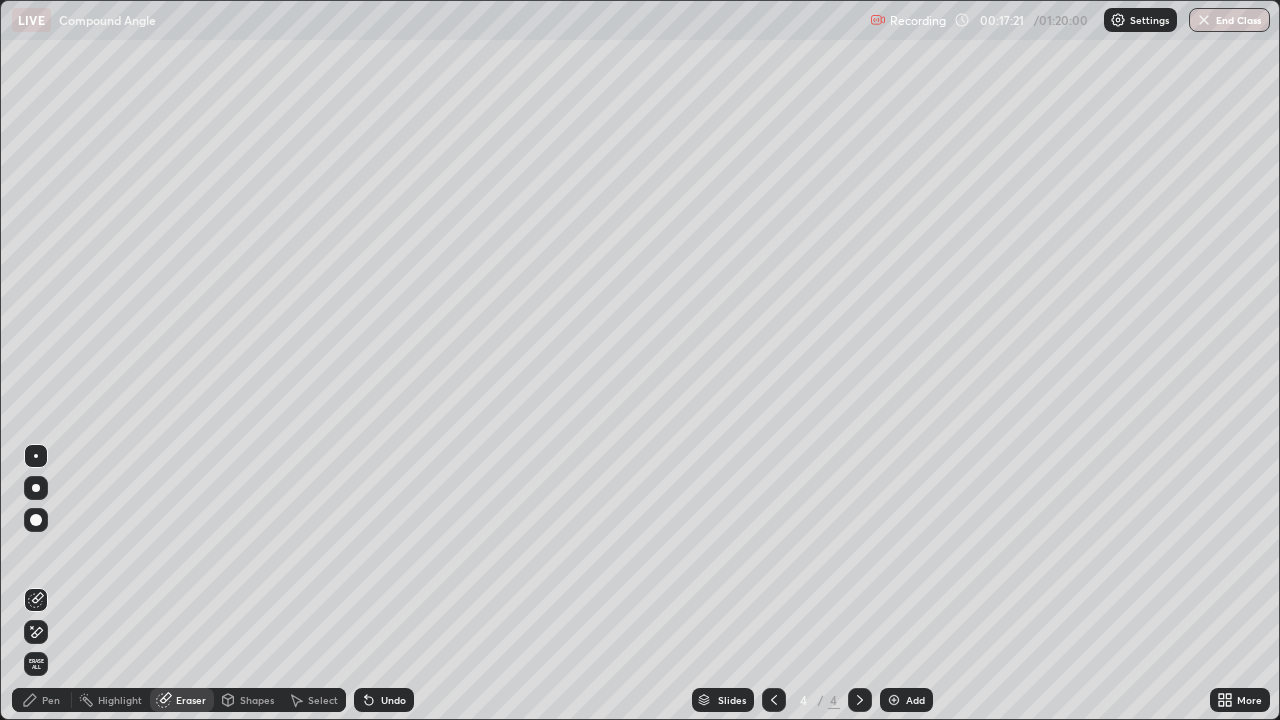 click 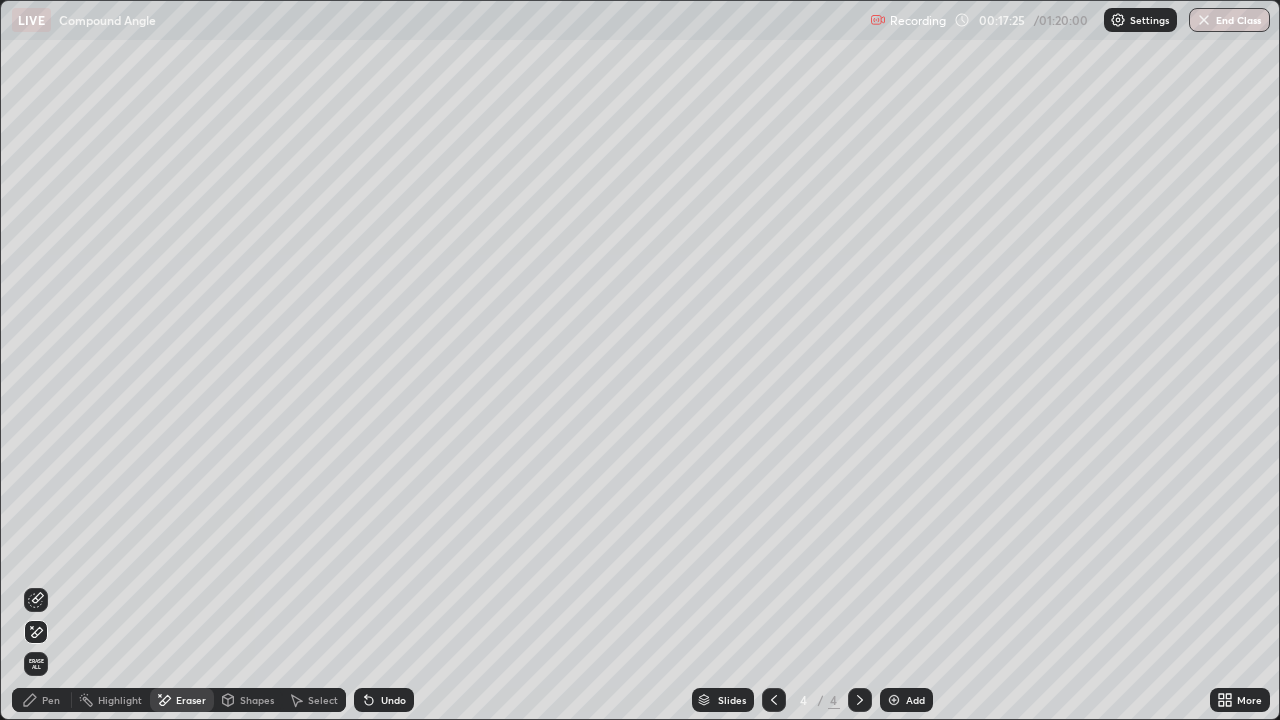 click on "Pen" at bounding box center [42, 700] 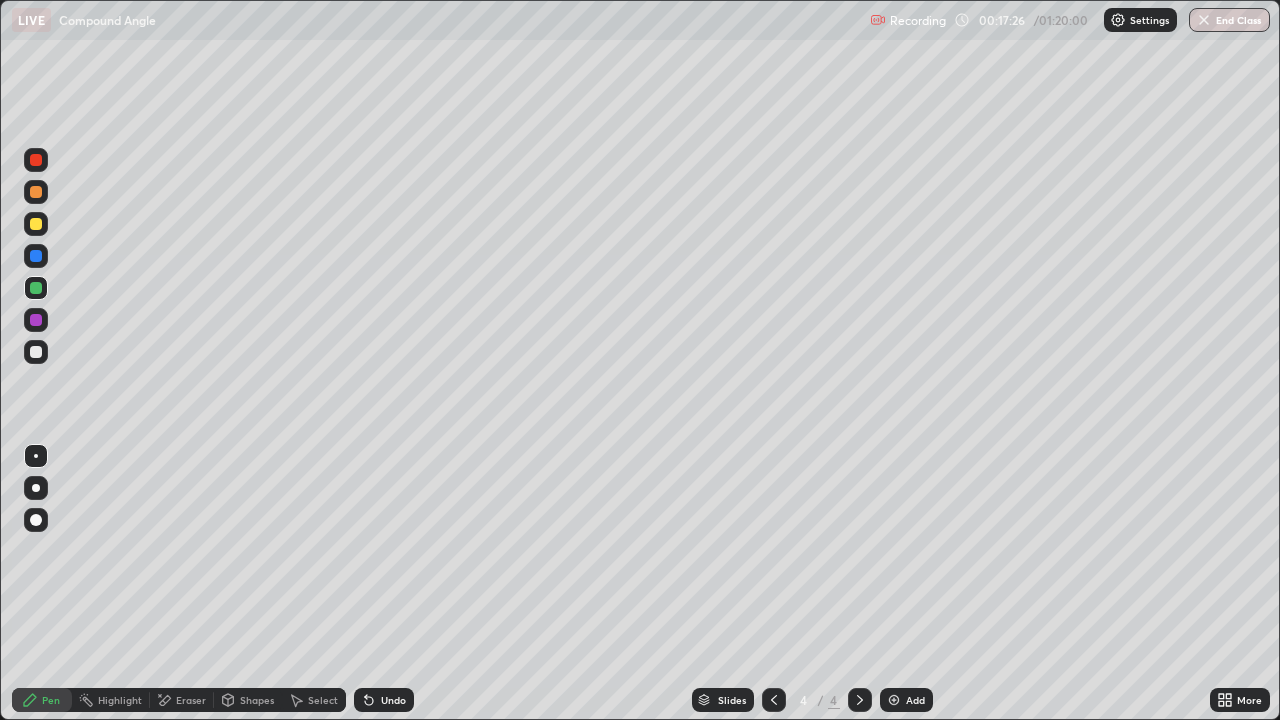 click at bounding box center (36, 224) 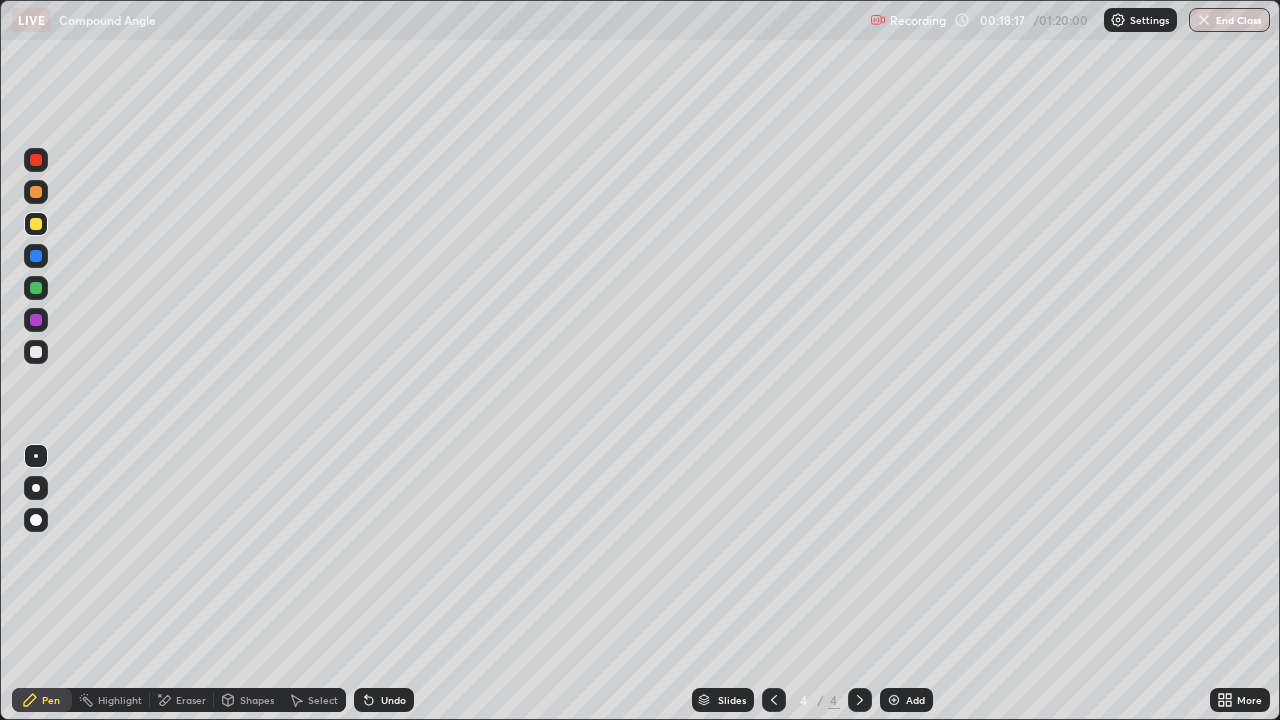 click at bounding box center (36, 352) 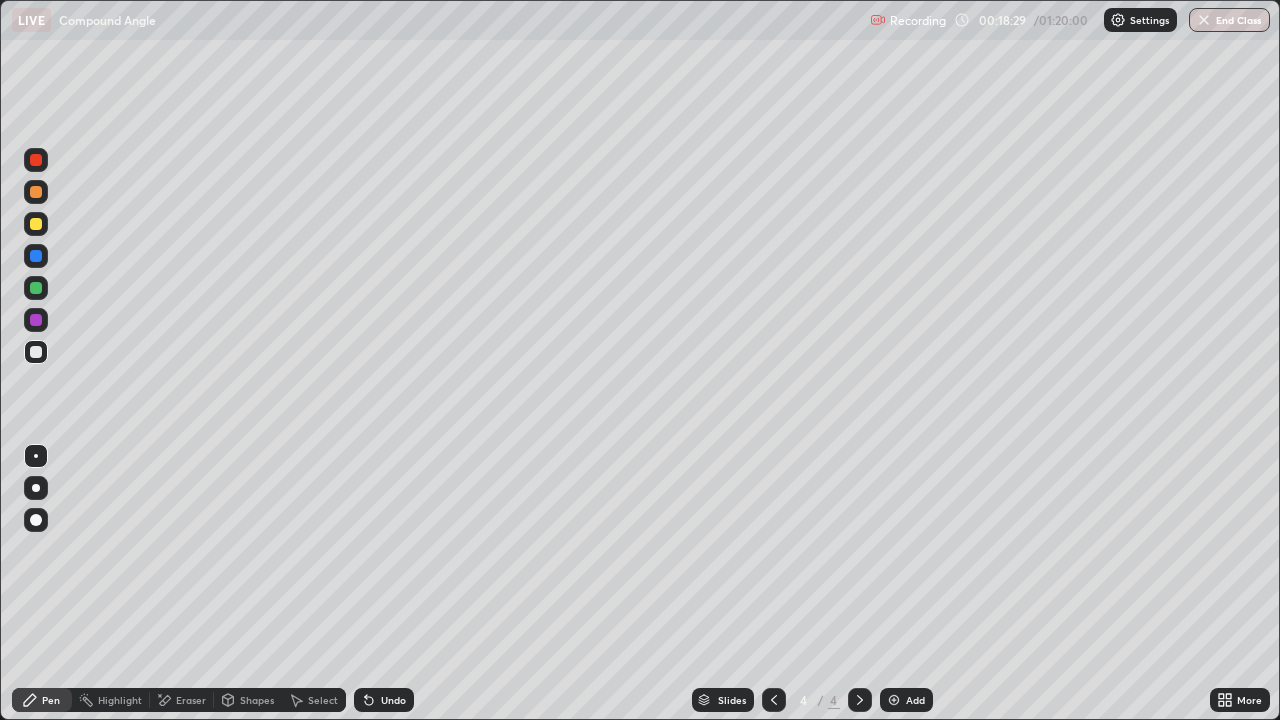 click on "Undo" at bounding box center (384, 700) 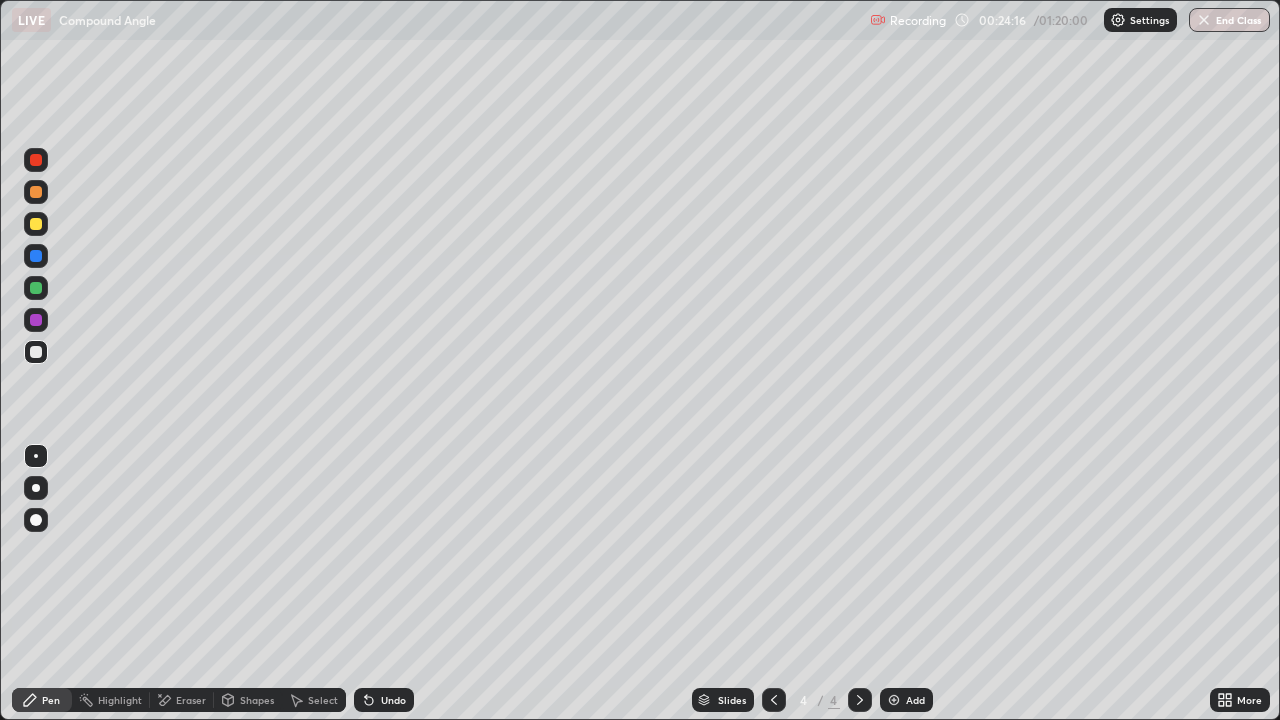 click on "Add" at bounding box center (915, 700) 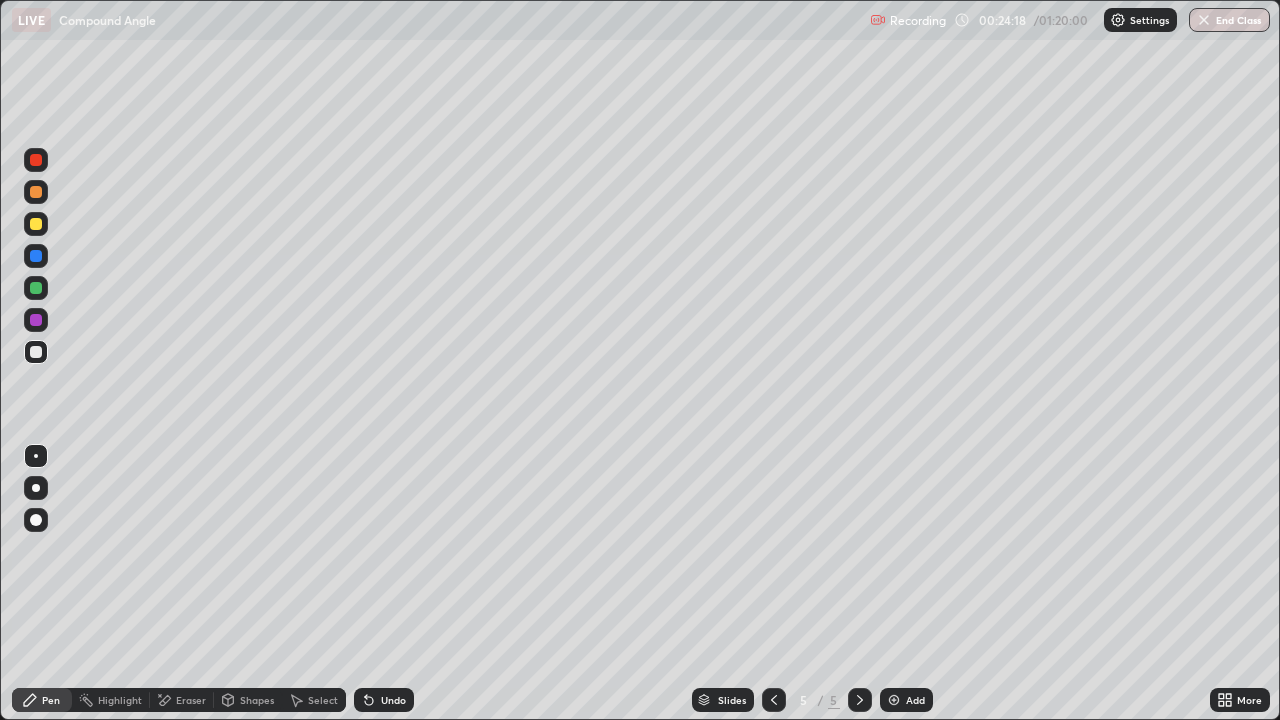 click at bounding box center [36, 224] 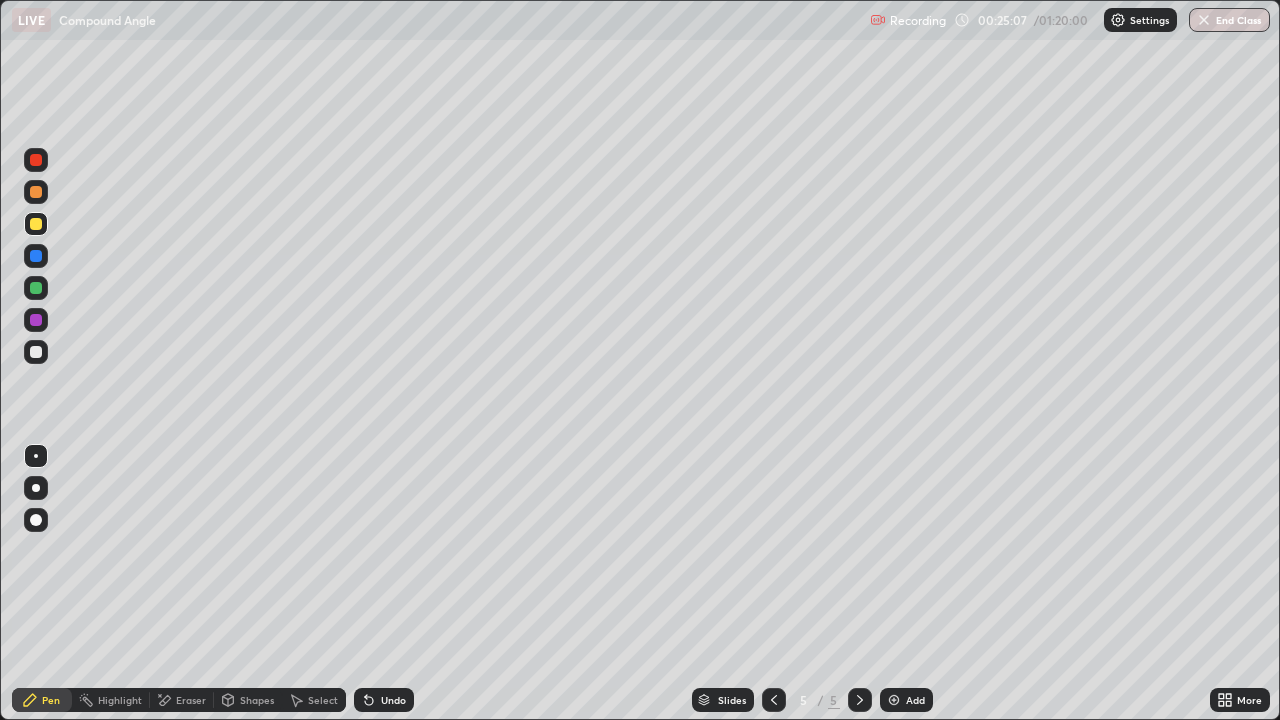 click at bounding box center [36, 192] 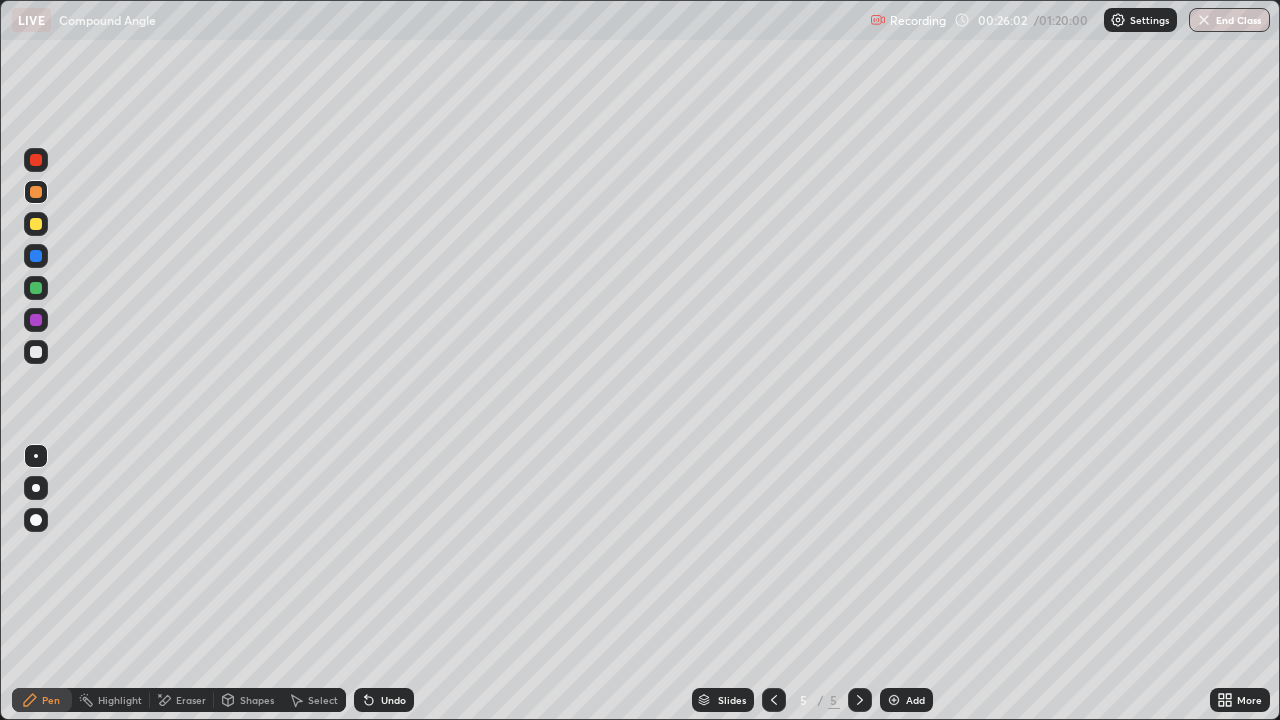 click at bounding box center [36, 352] 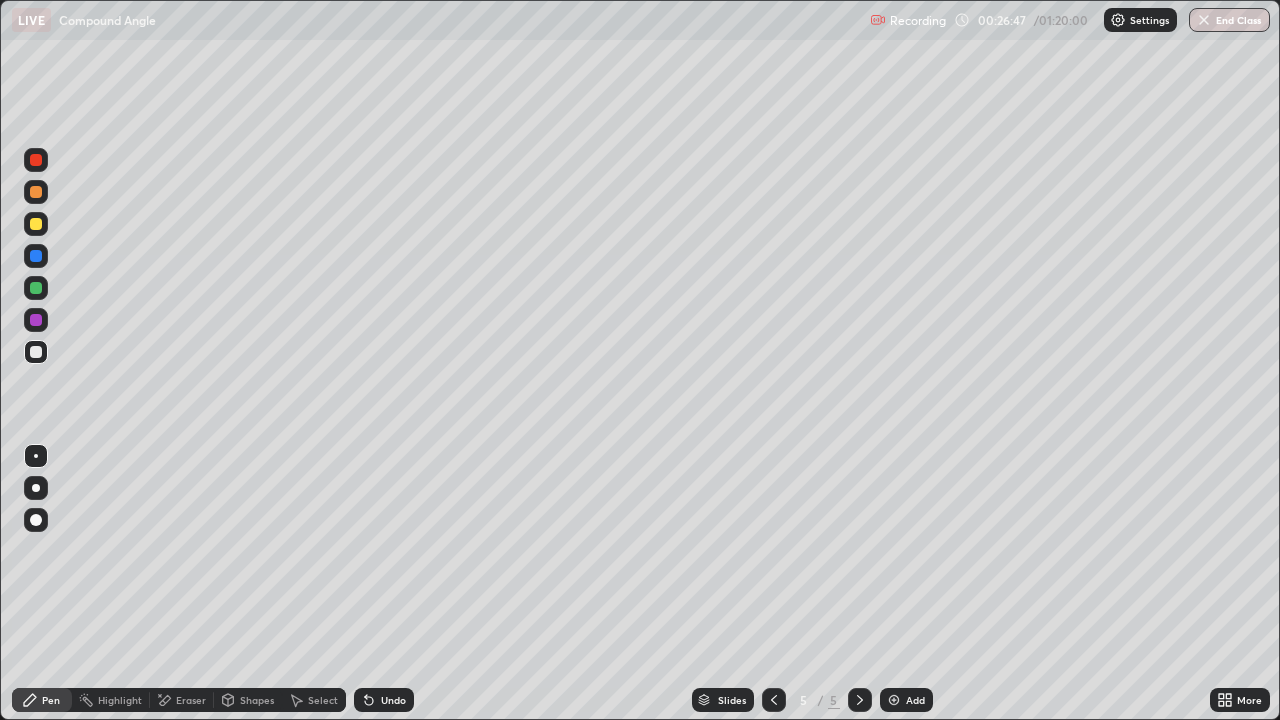 click at bounding box center [36, 288] 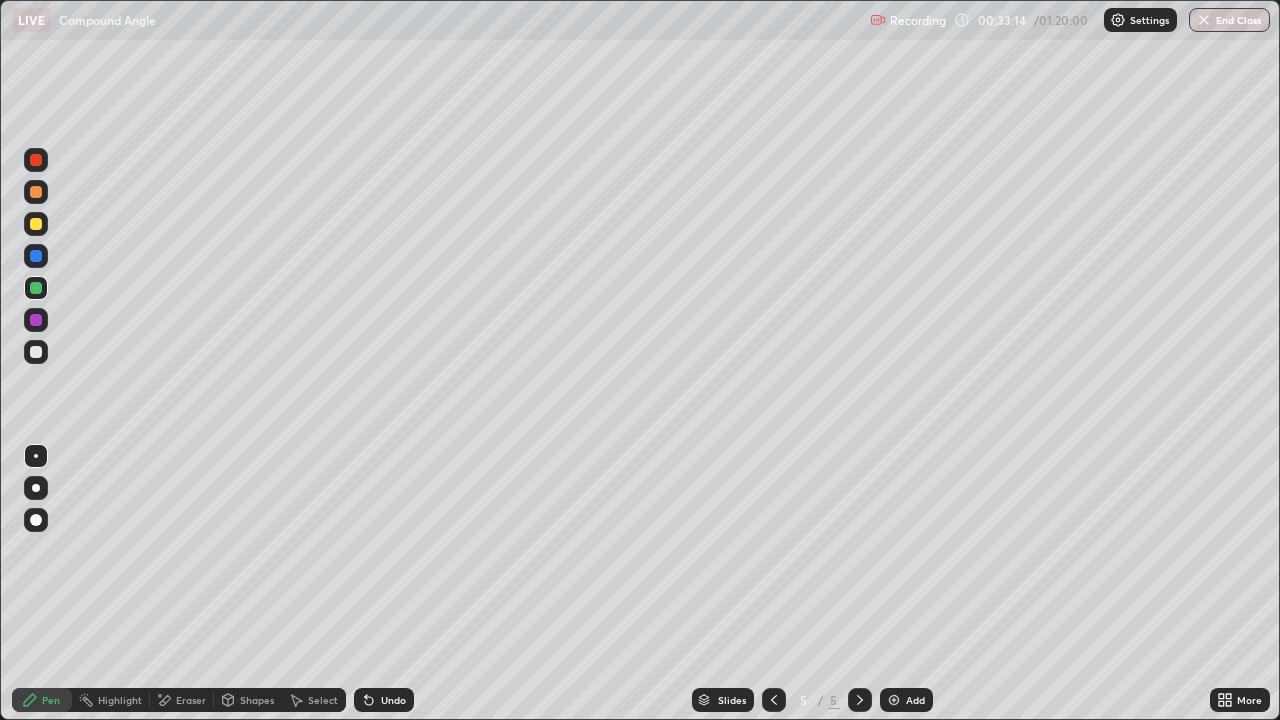 click on "Add" at bounding box center (906, 700) 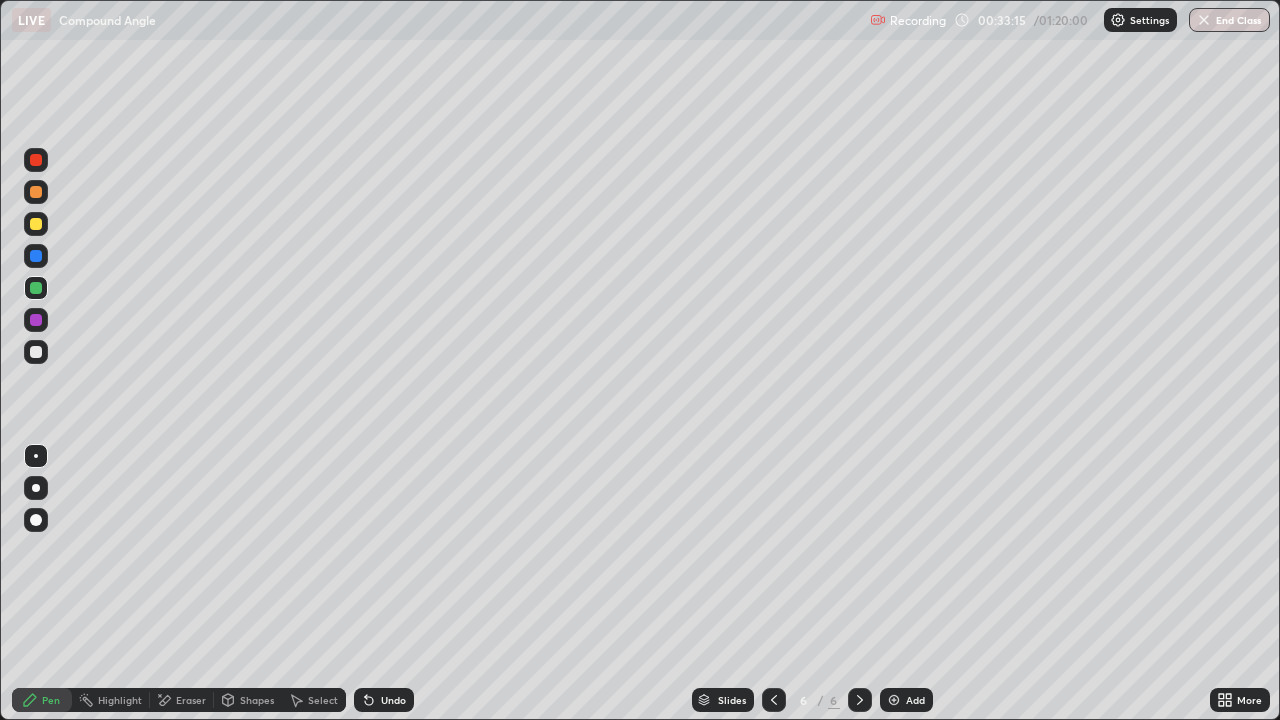 click at bounding box center (36, 256) 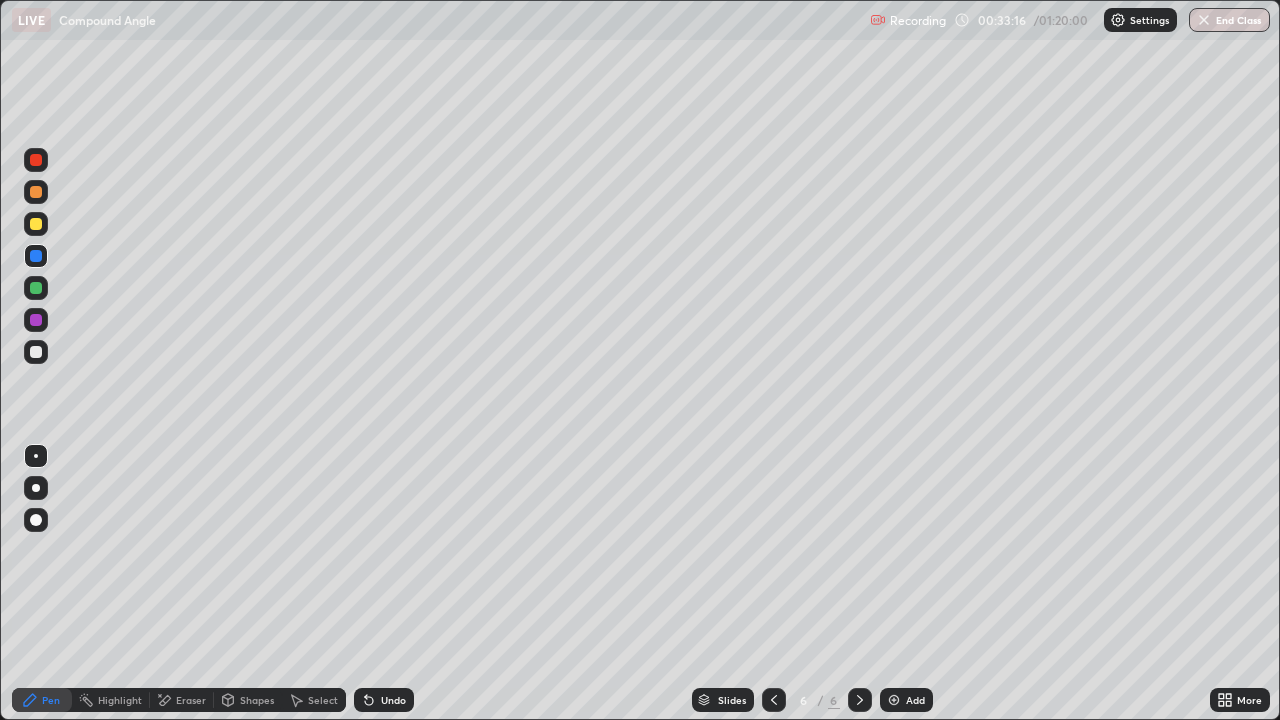 click at bounding box center [36, 320] 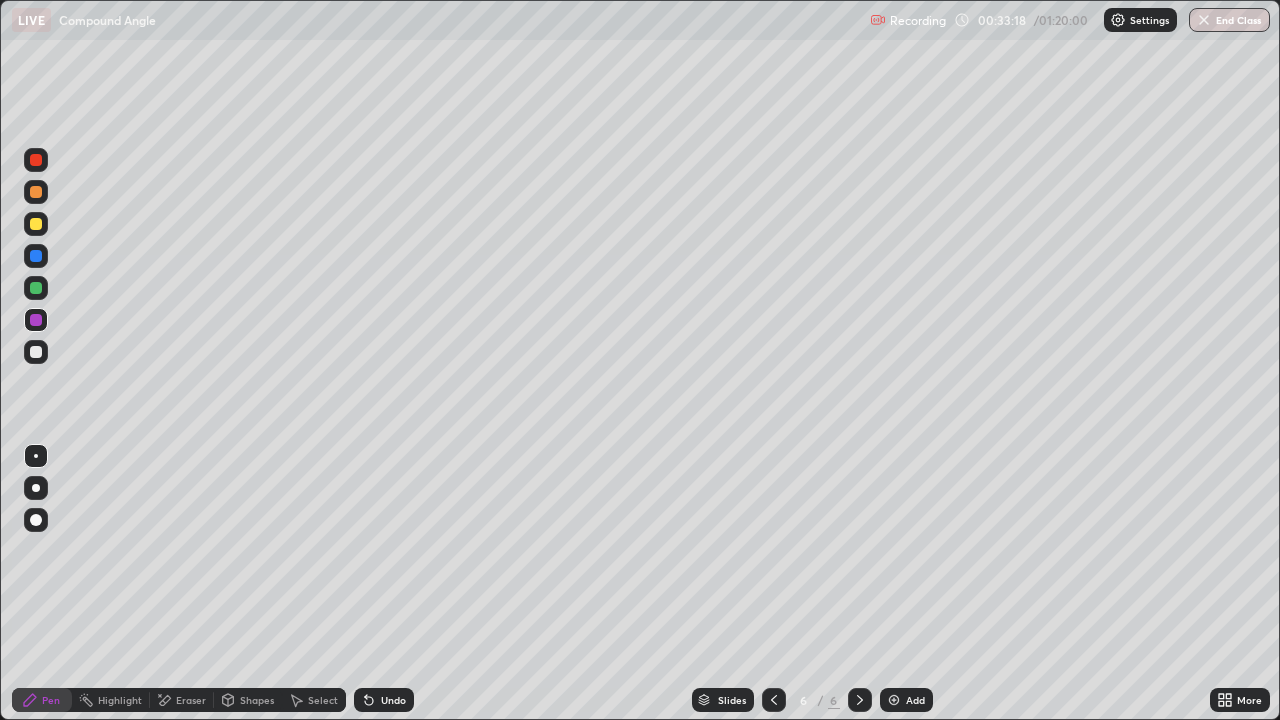 click at bounding box center (36, 352) 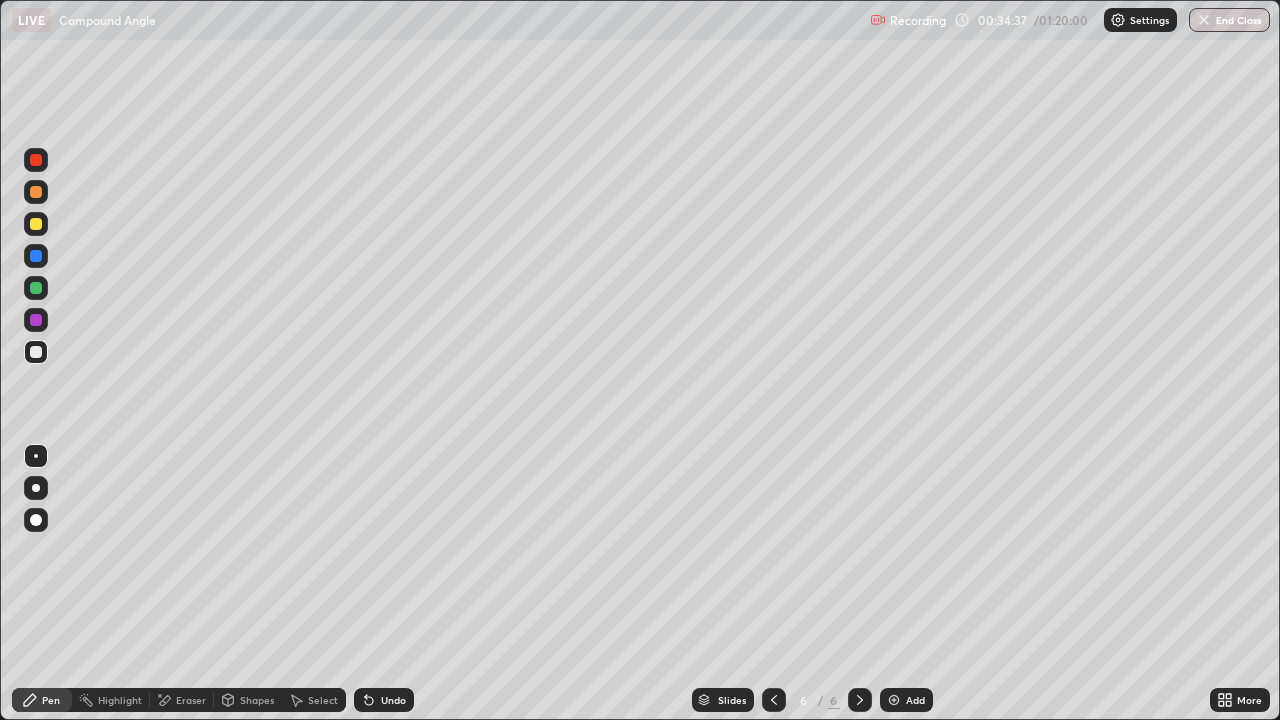 click at bounding box center [36, 256] 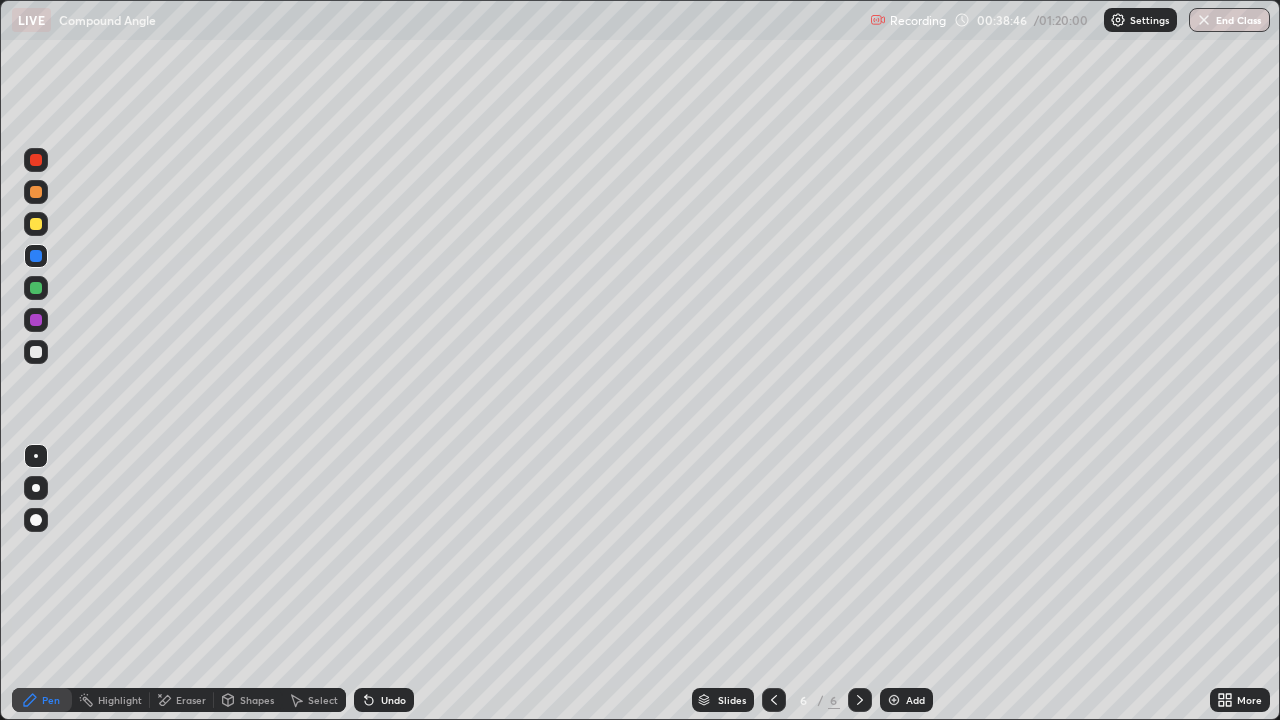 click at bounding box center [36, 224] 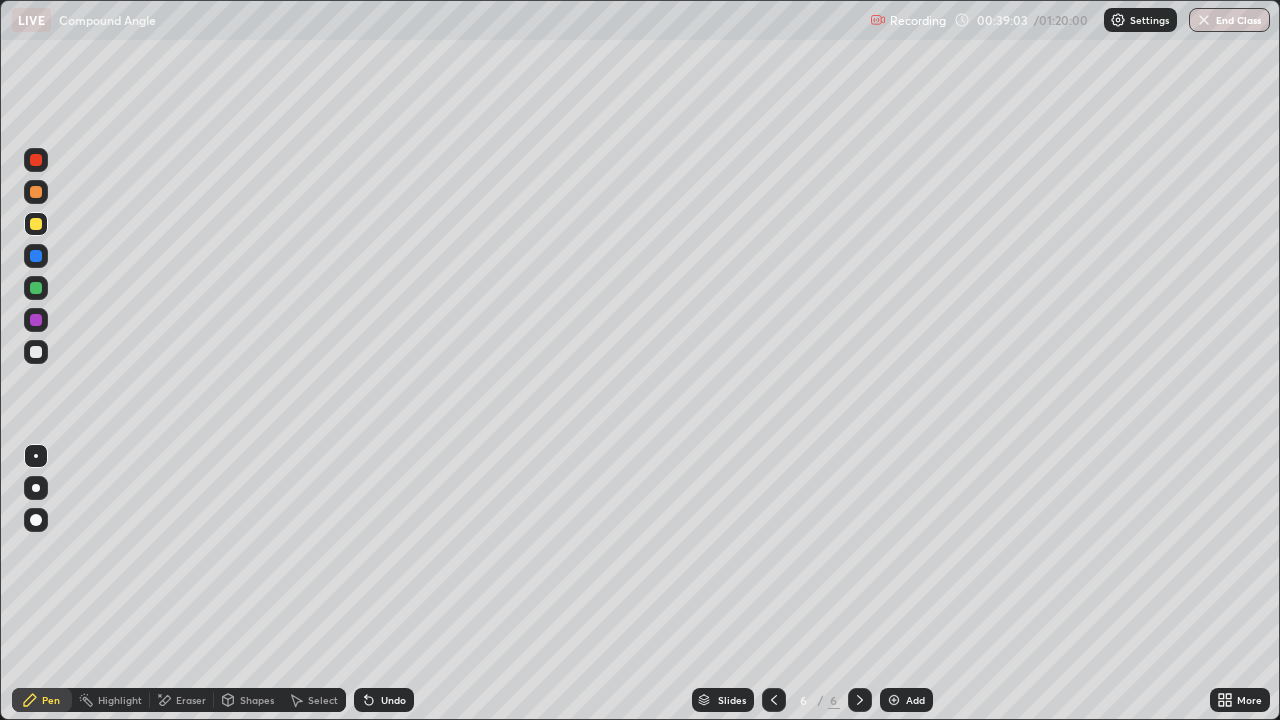 click on "Add" at bounding box center (915, 700) 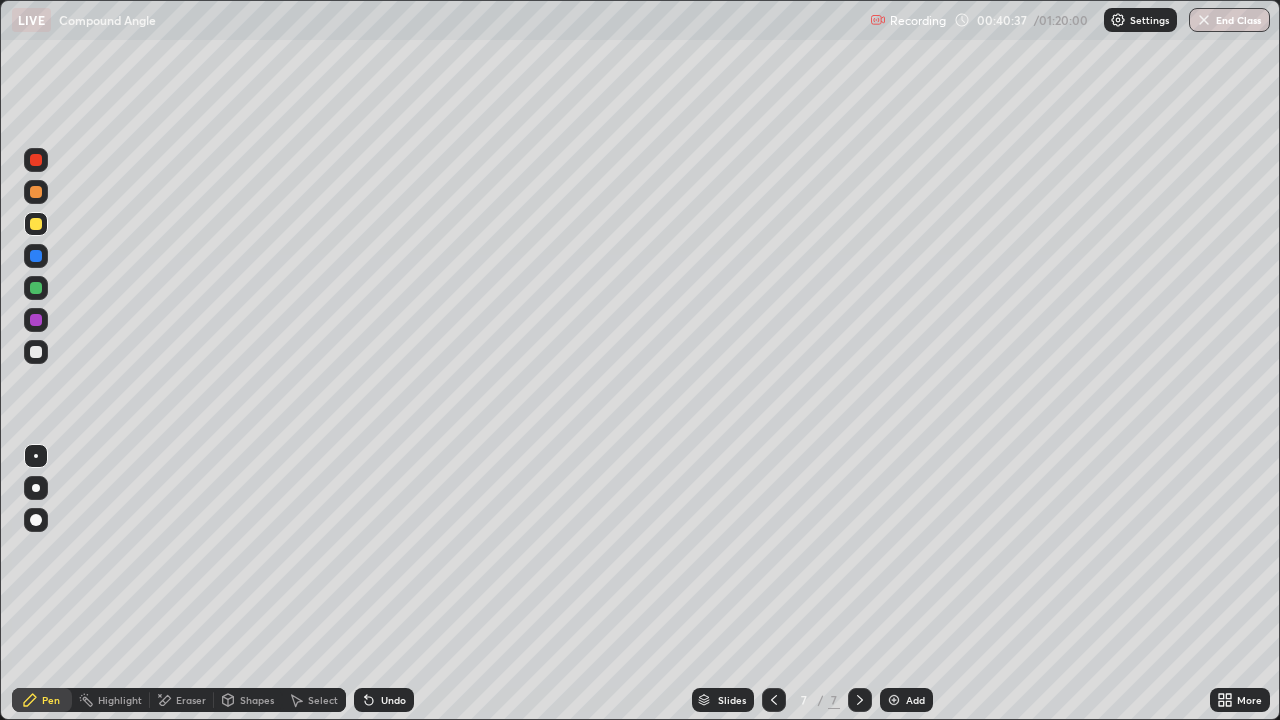 click at bounding box center (36, 352) 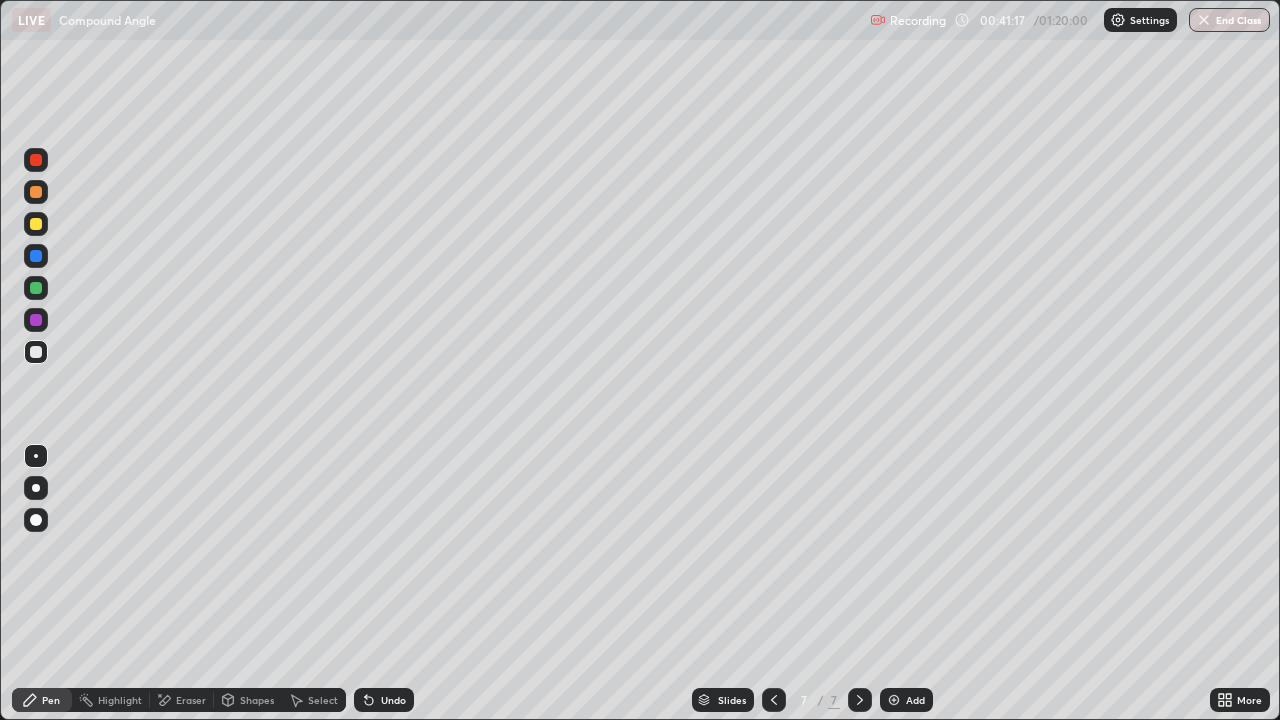 click at bounding box center (36, 288) 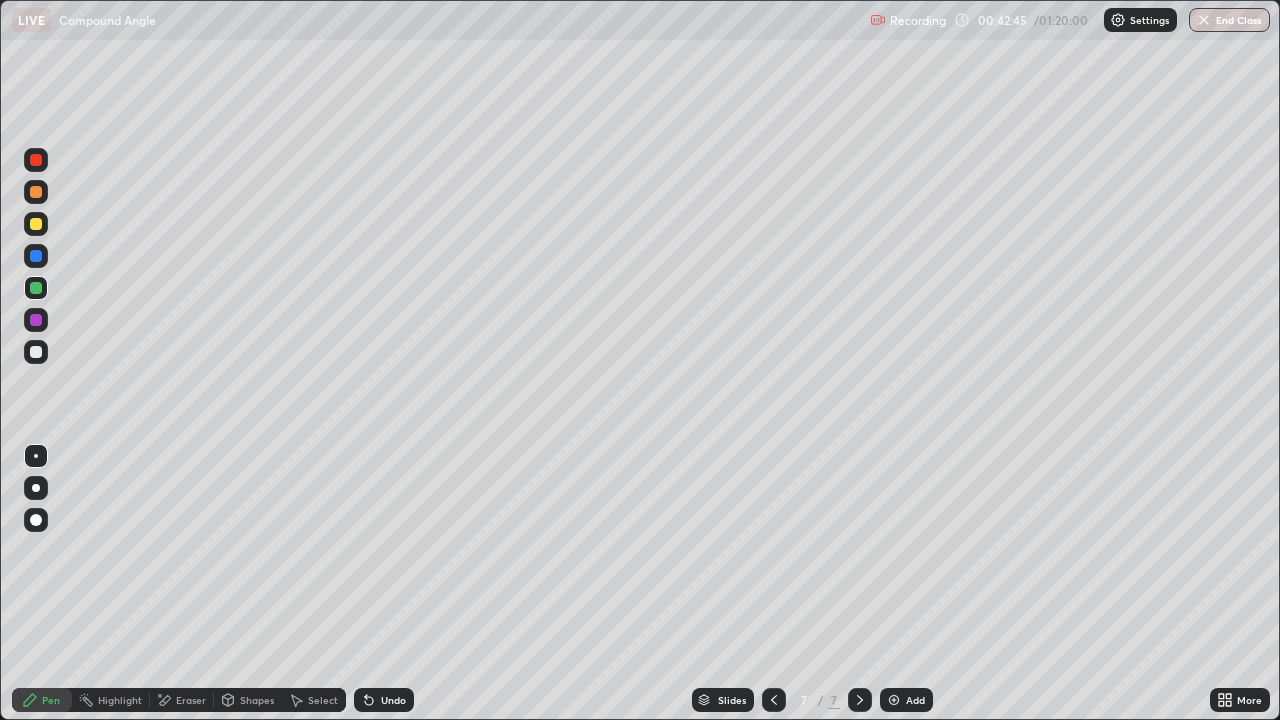 click at bounding box center [36, 224] 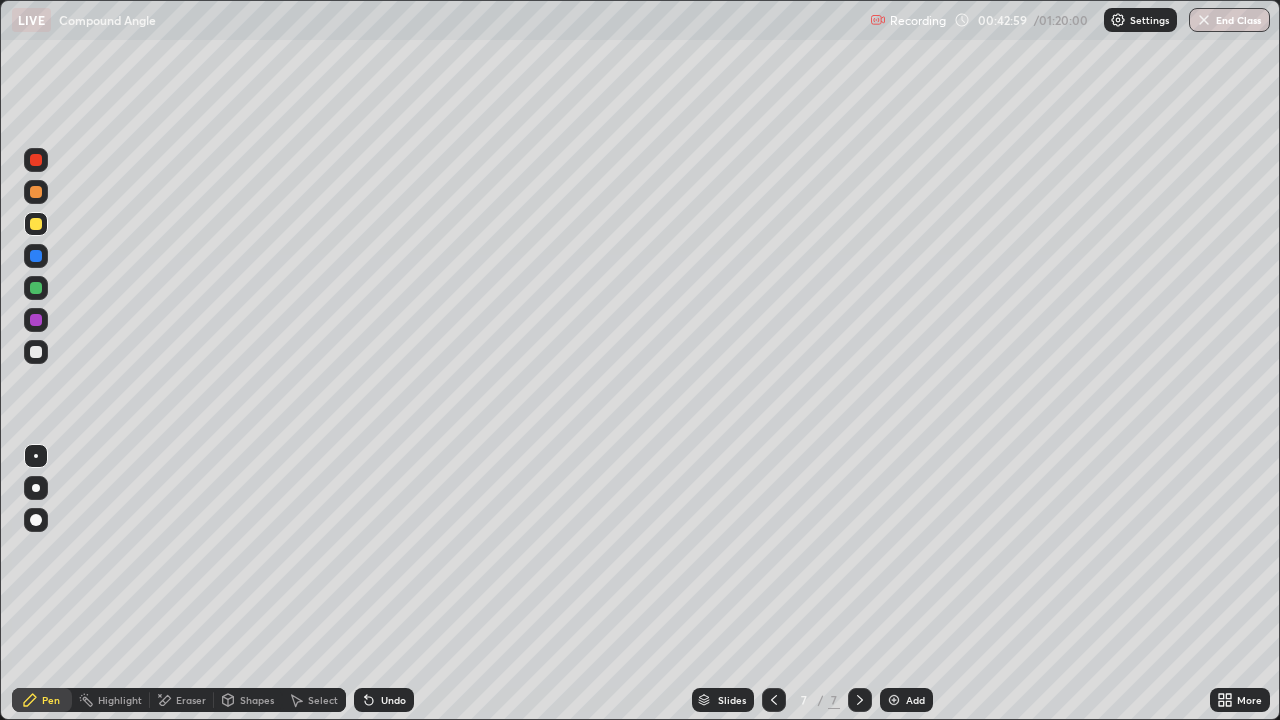 click on "Undo" at bounding box center (393, 700) 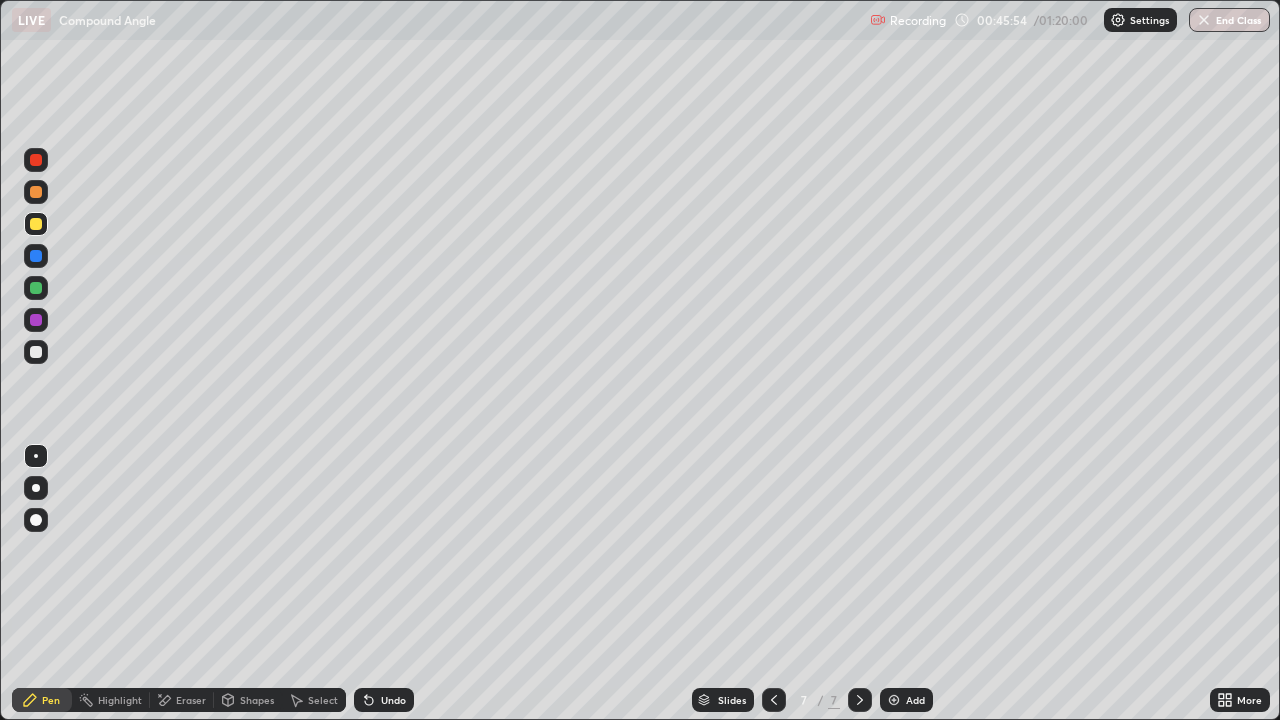 click at bounding box center (36, 352) 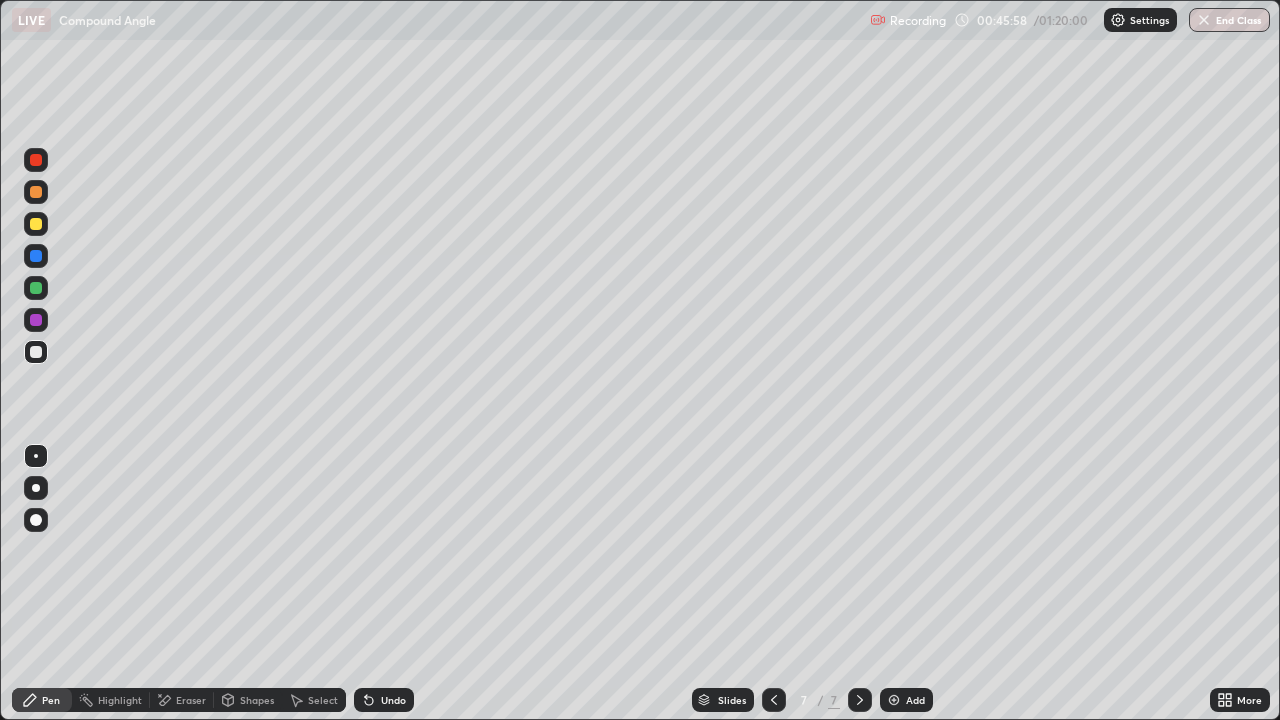 click on "Add" at bounding box center (906, 700) 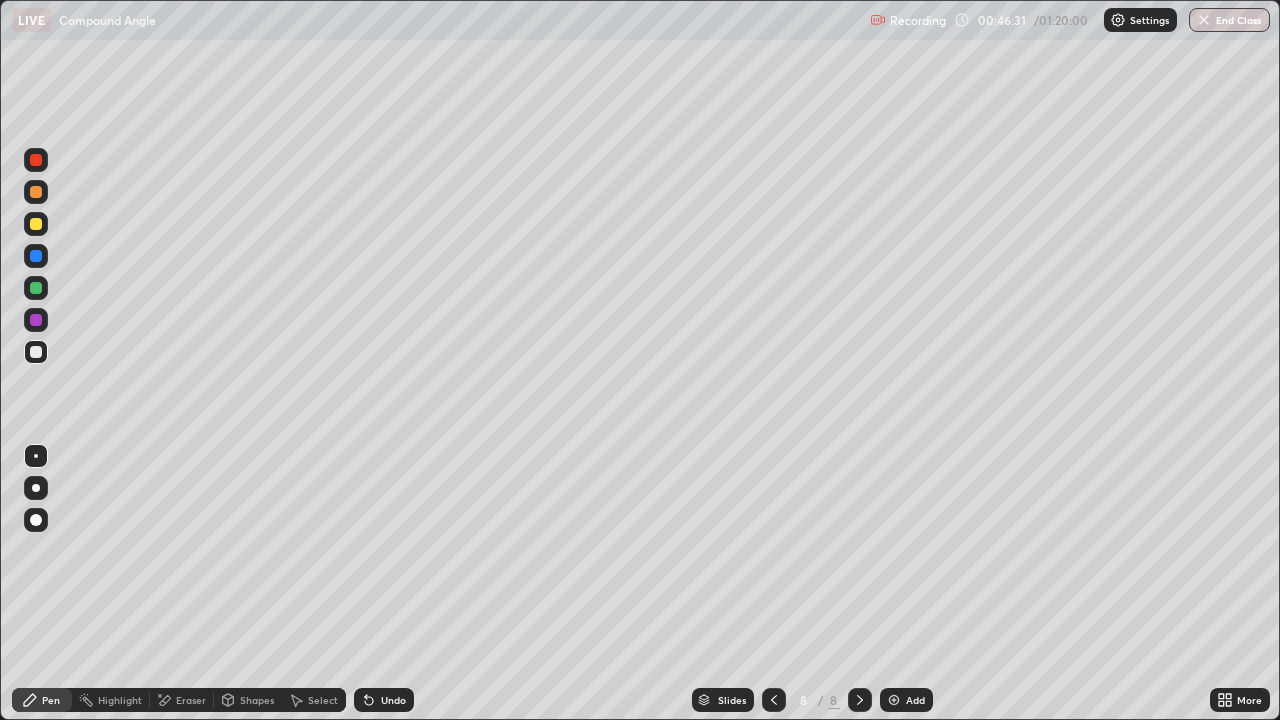 click at bounding box center [36, 288] 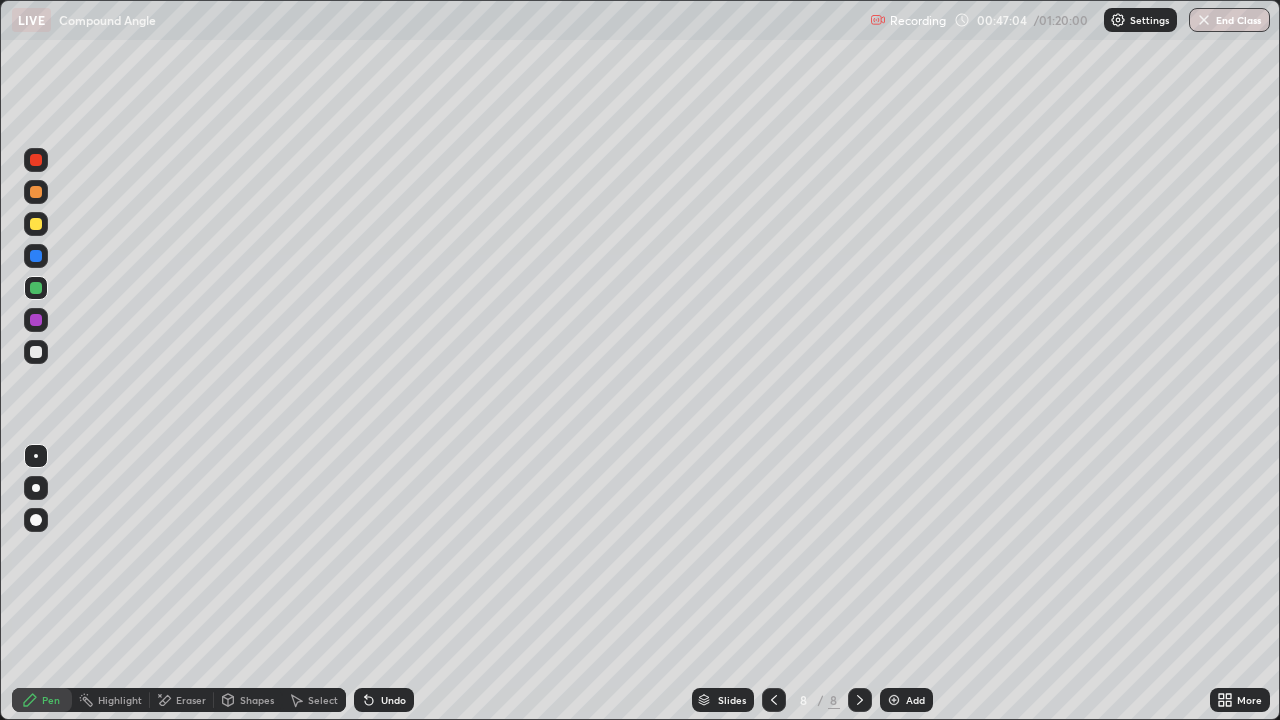 click at bounding box center [36, 256] 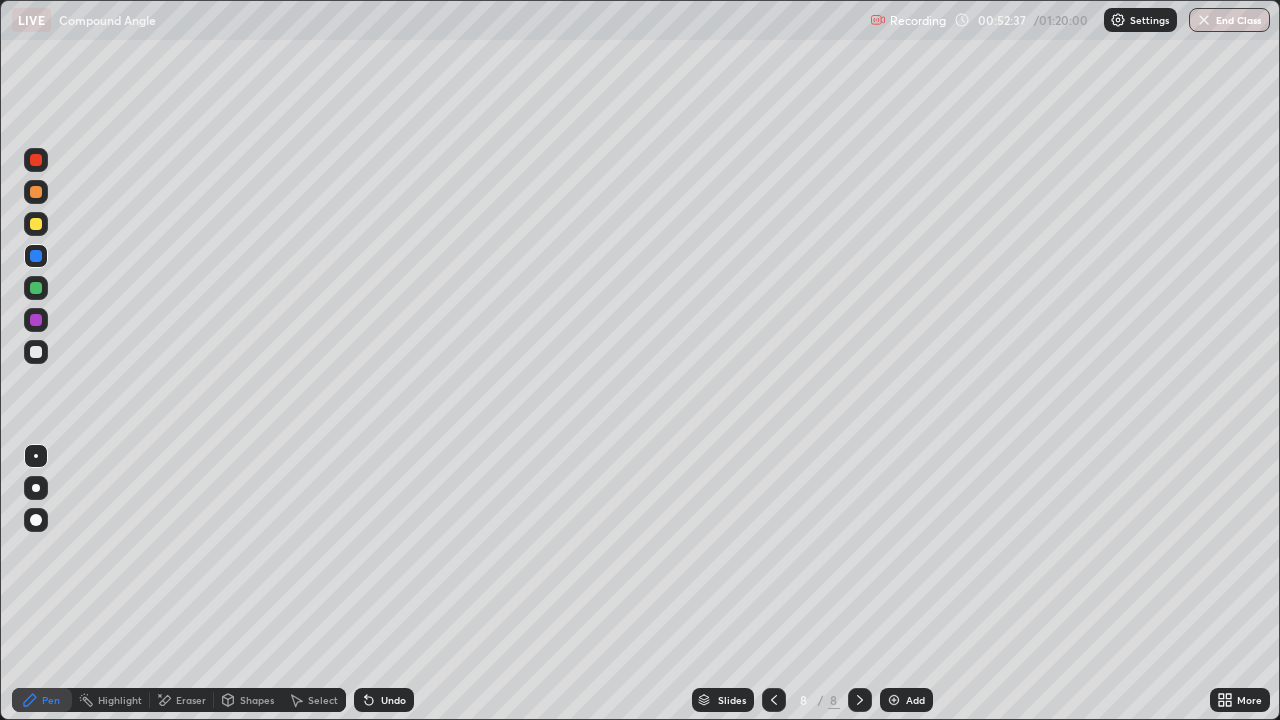 click on "Add" at bounding box center [915, 700] 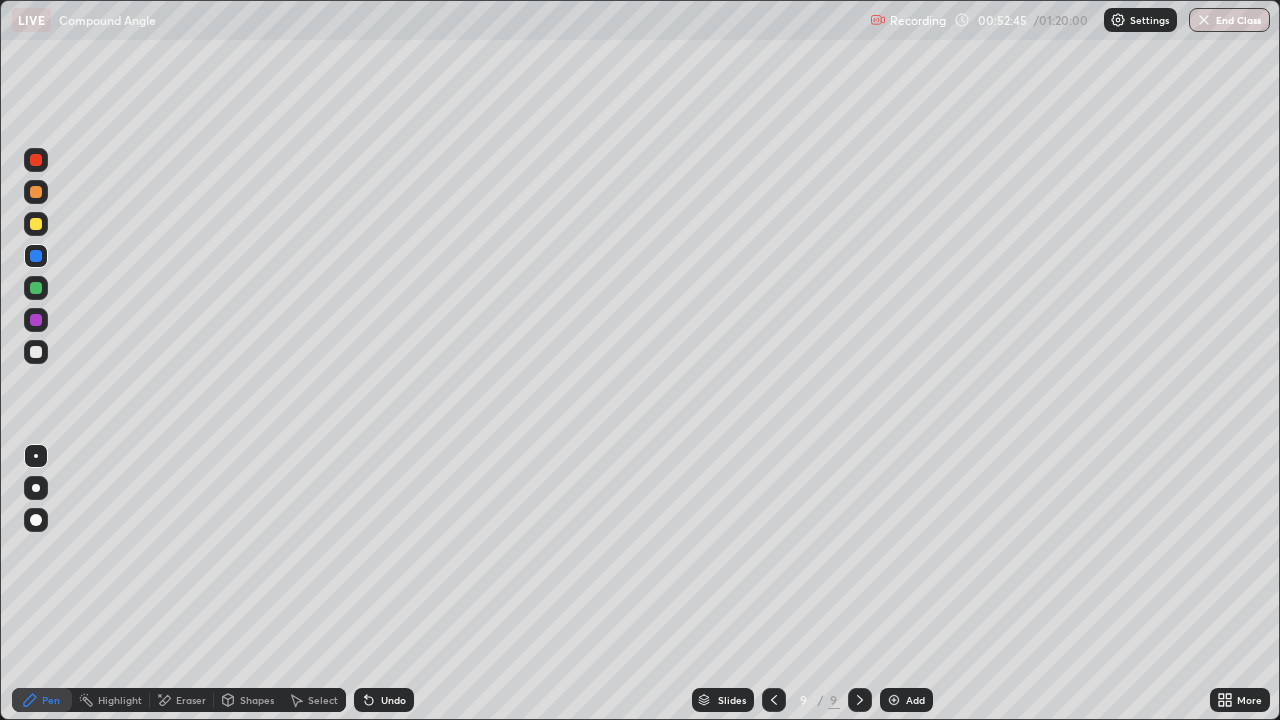 click at bounding box center (36, 192) 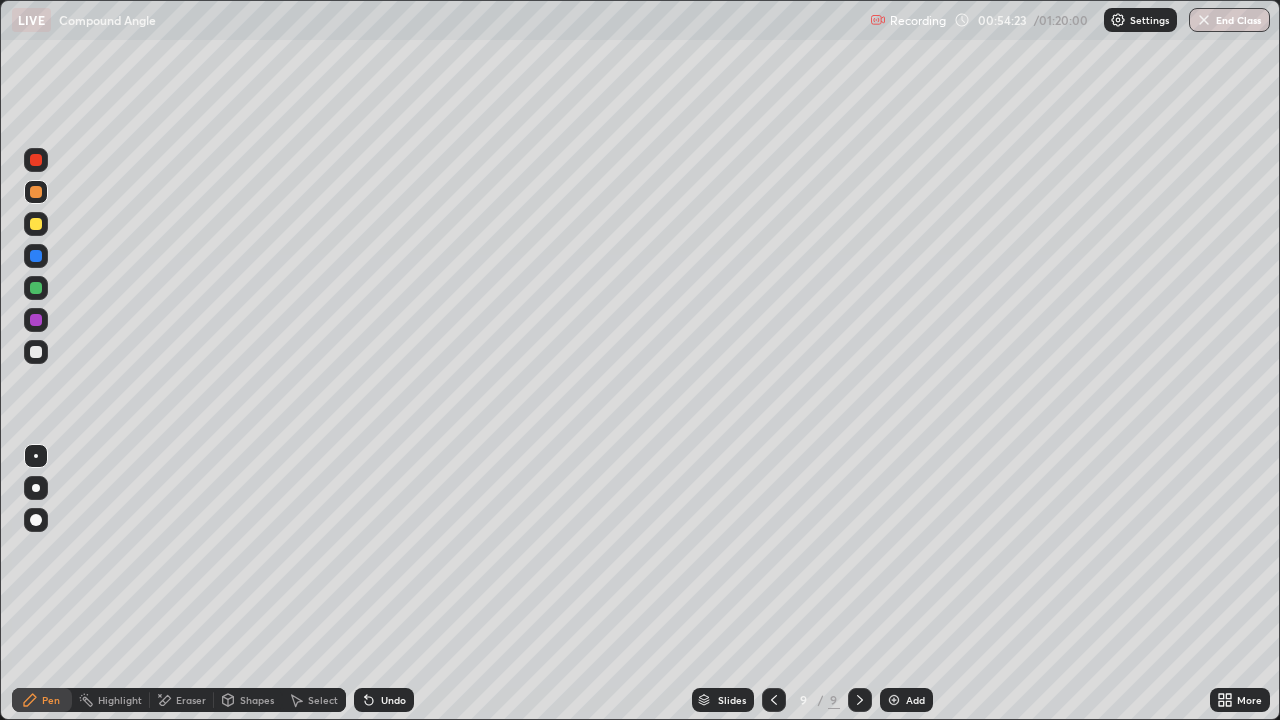click at bounding box center [36, 224] 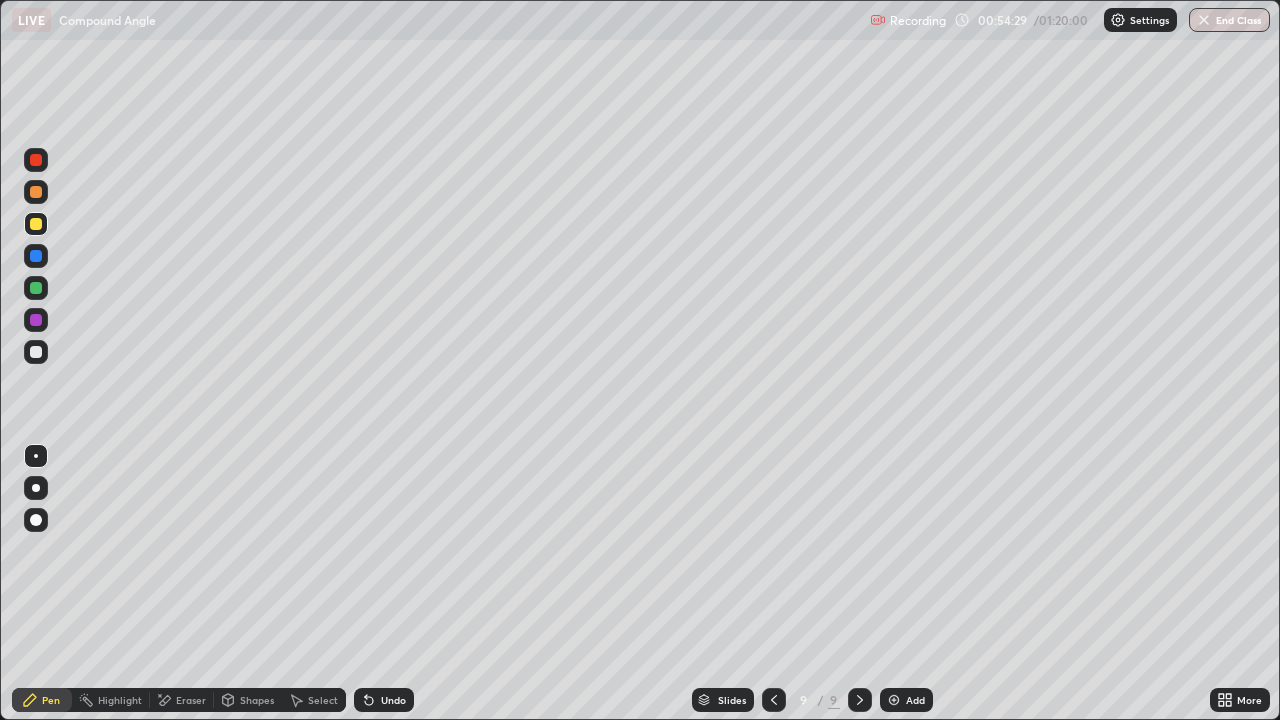 click on "Undo" at bounding box center [393, 700] 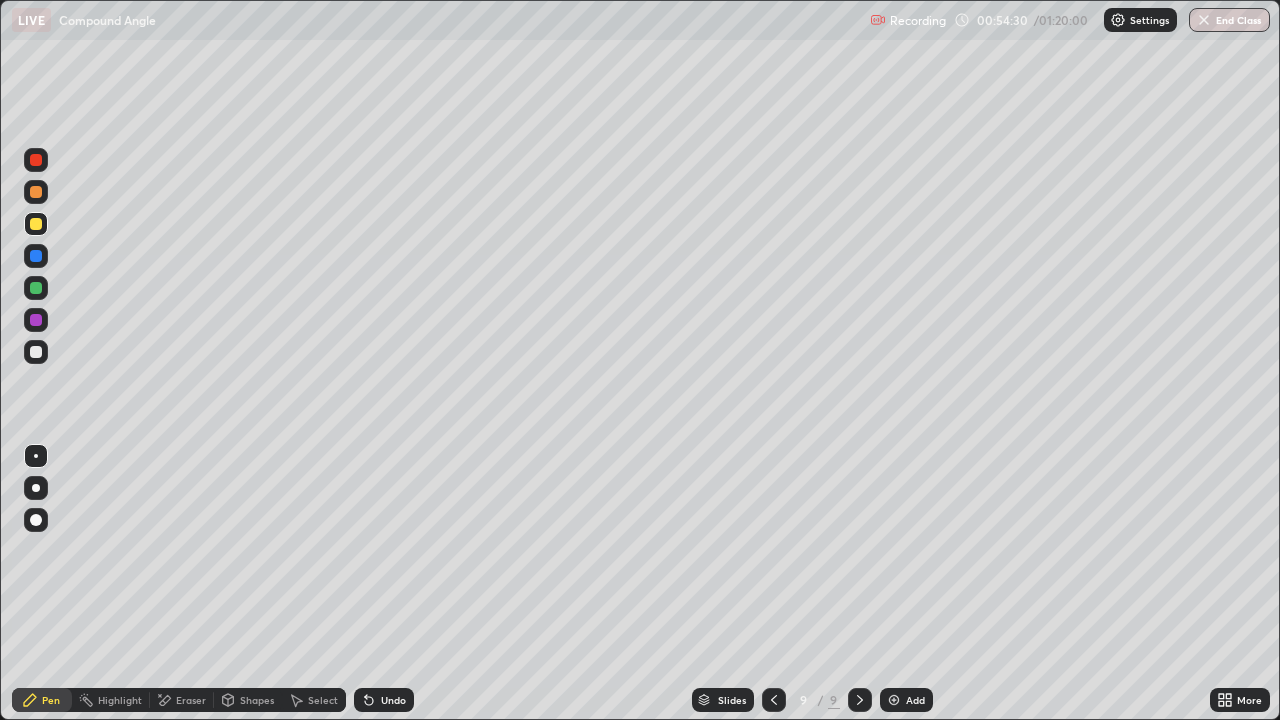 click on "Undo" at bounding box center [393, 700] 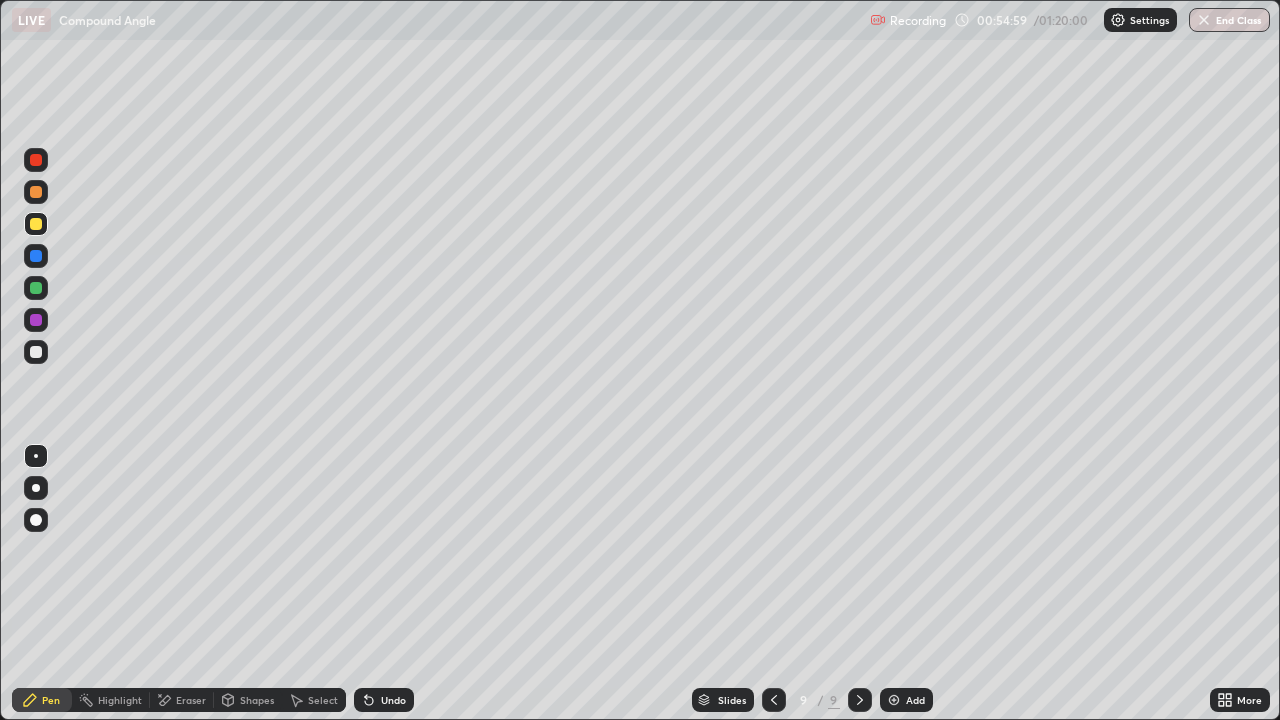 click at bounding box center (36, 288) 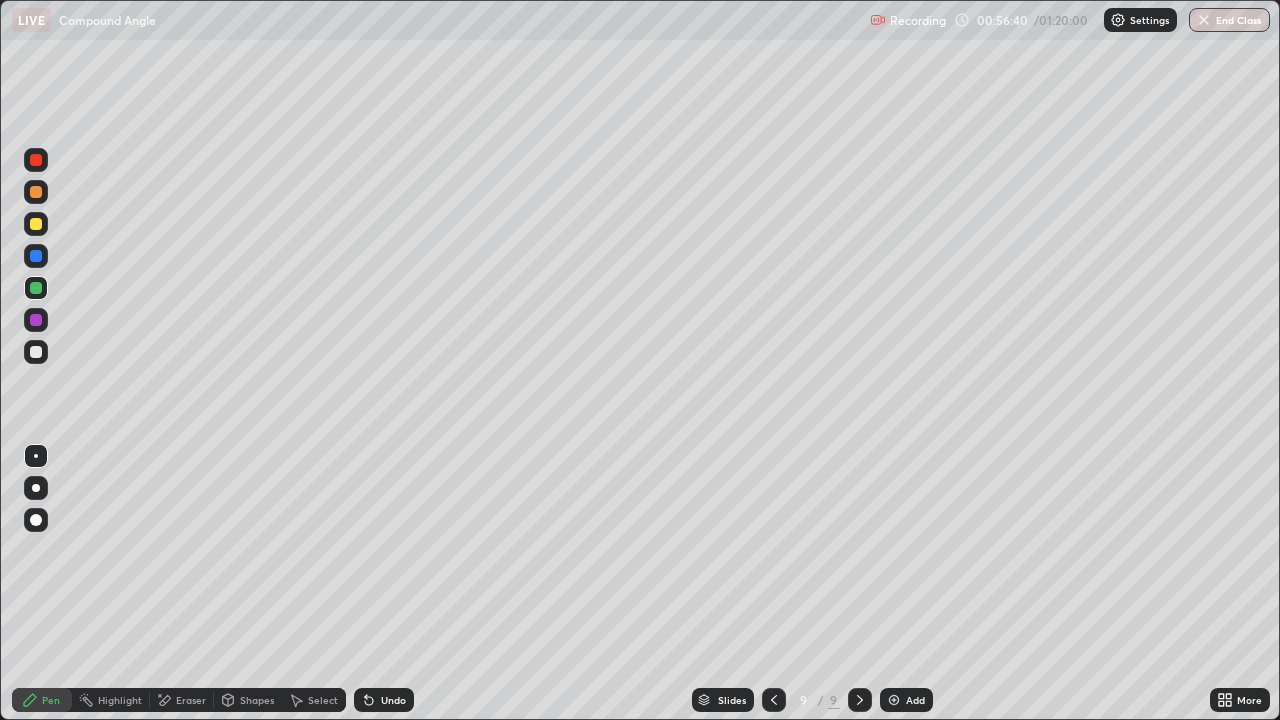 click at bounding box center (36, 256) 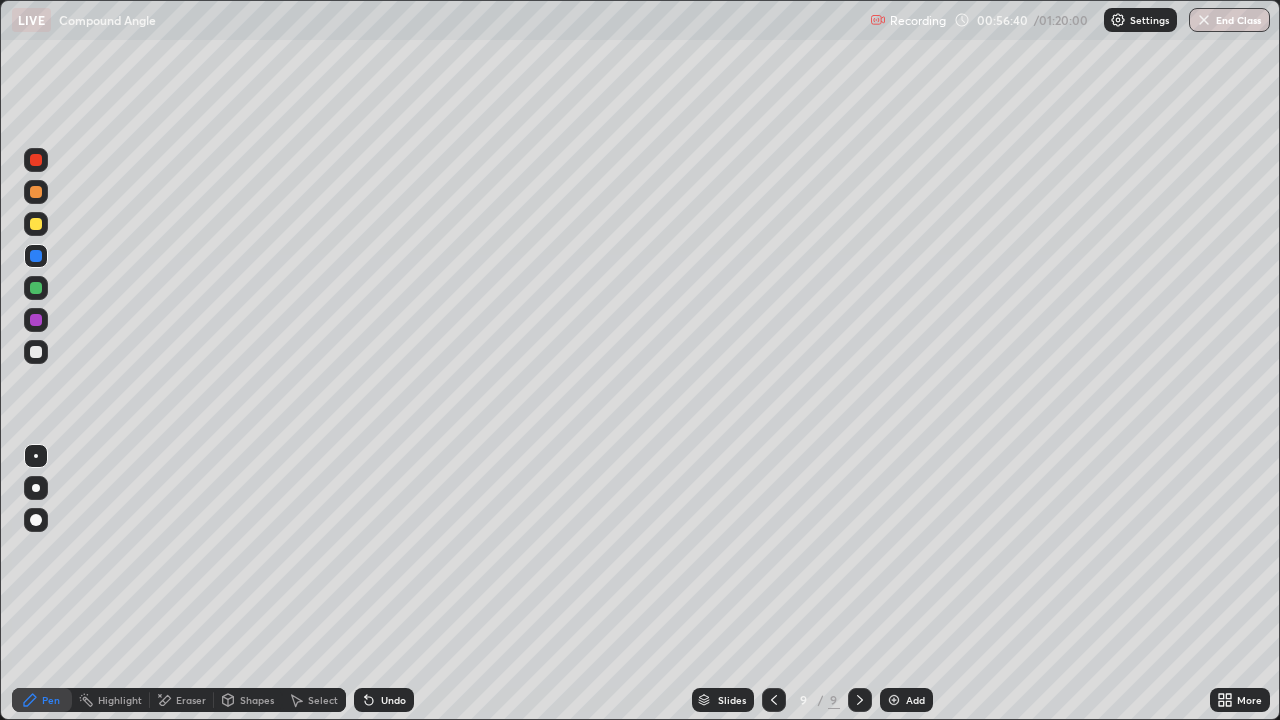 click at bounding box center [36, 224] 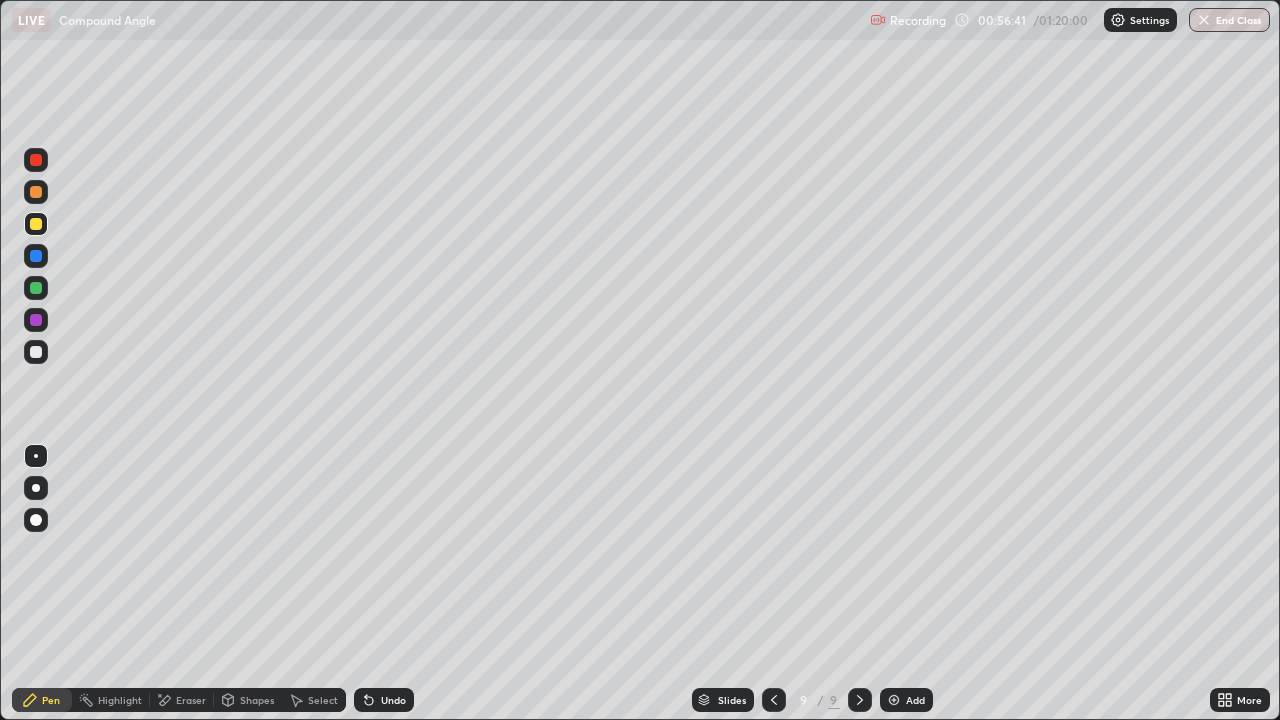click at bounding box center (36, 256) 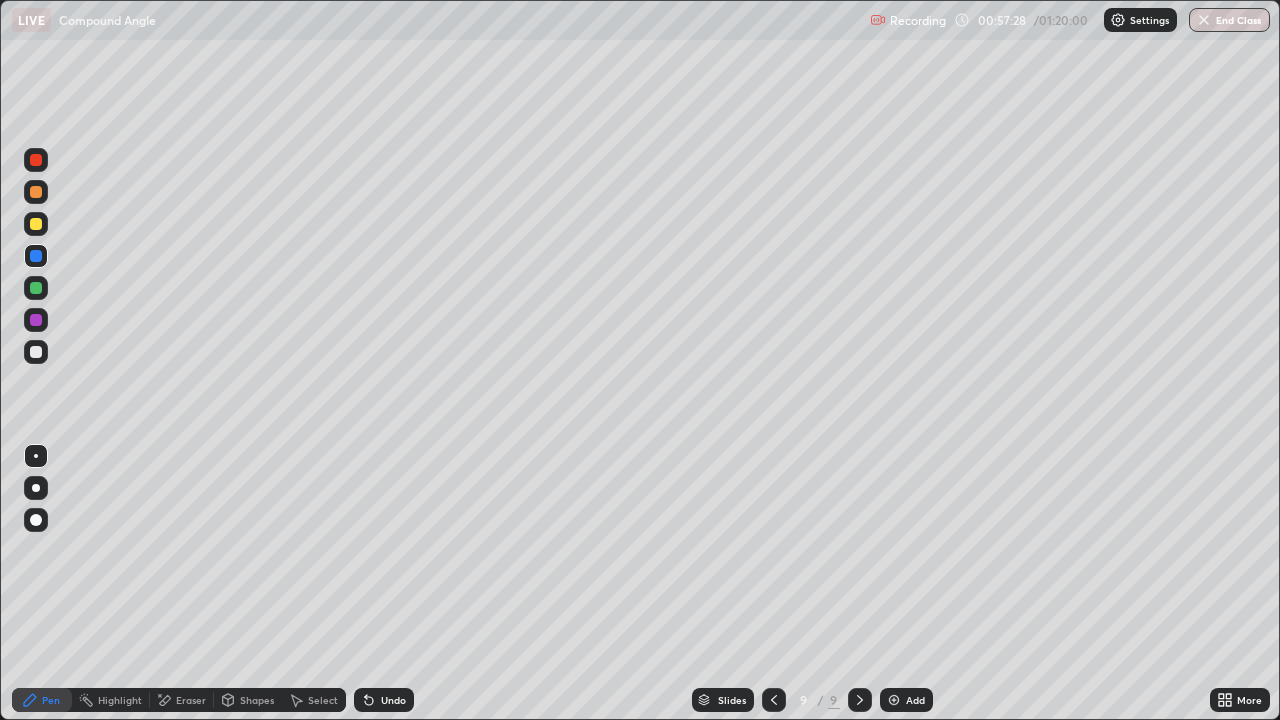 click on "Undo" at bounding box center (393, 700) 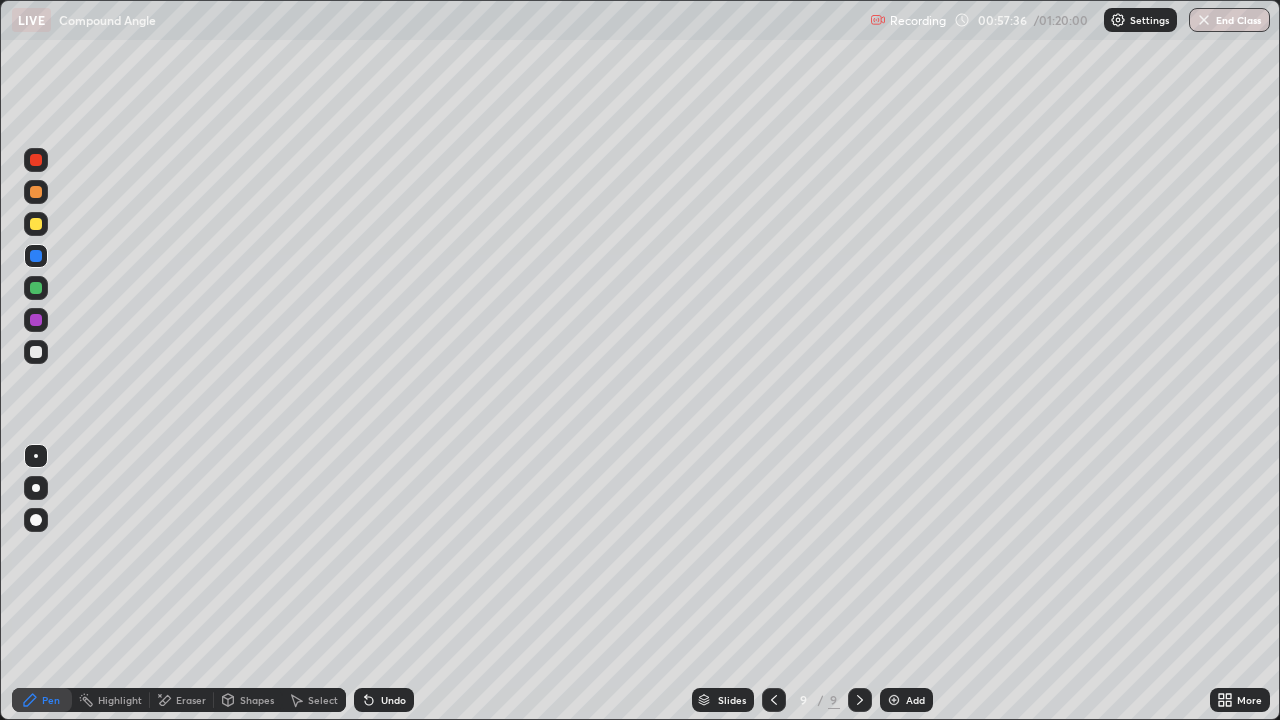 click on "Eraser" at bounding box center (191, 700) 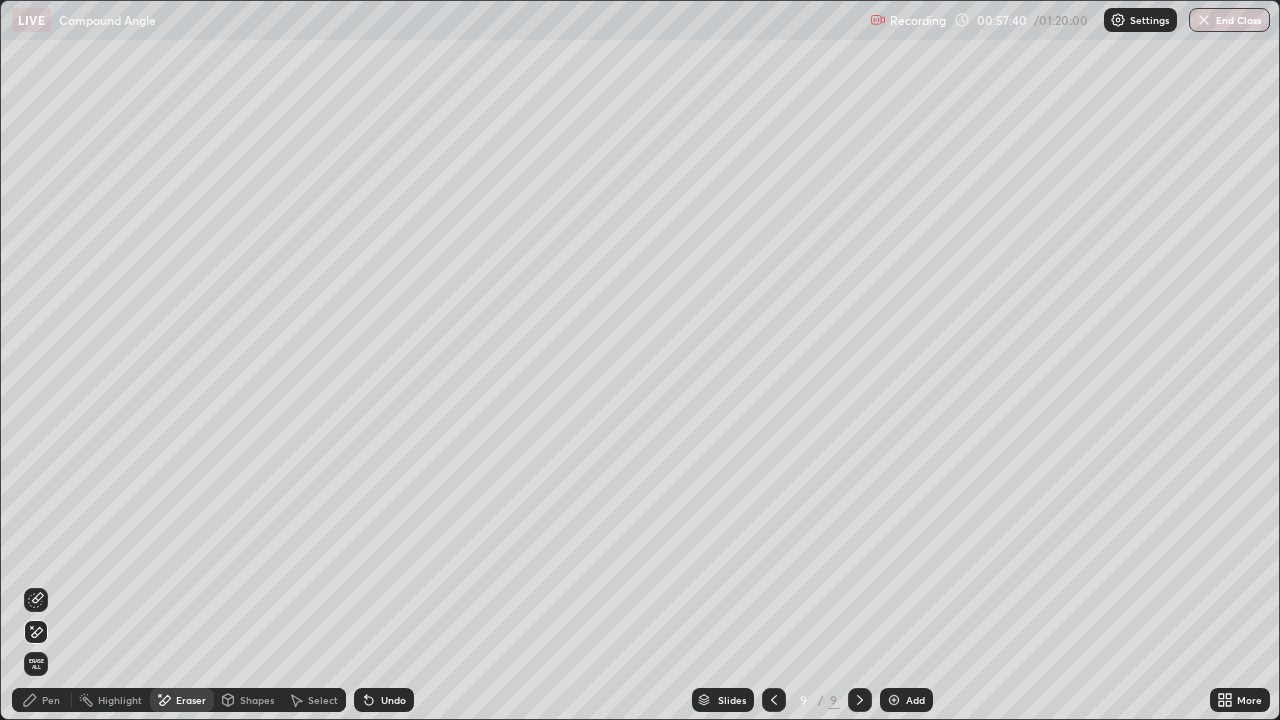 click on "Pen" at bounding box center [42, 700] 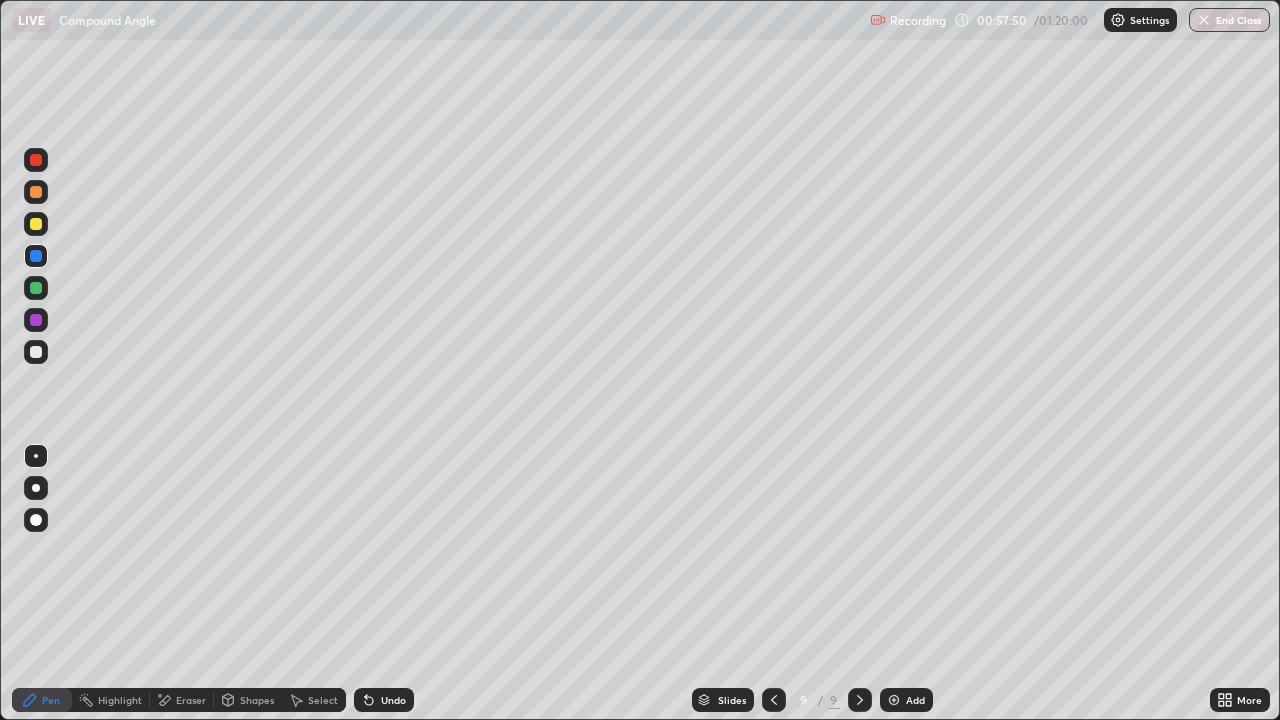click at bounding box center [36, 288] 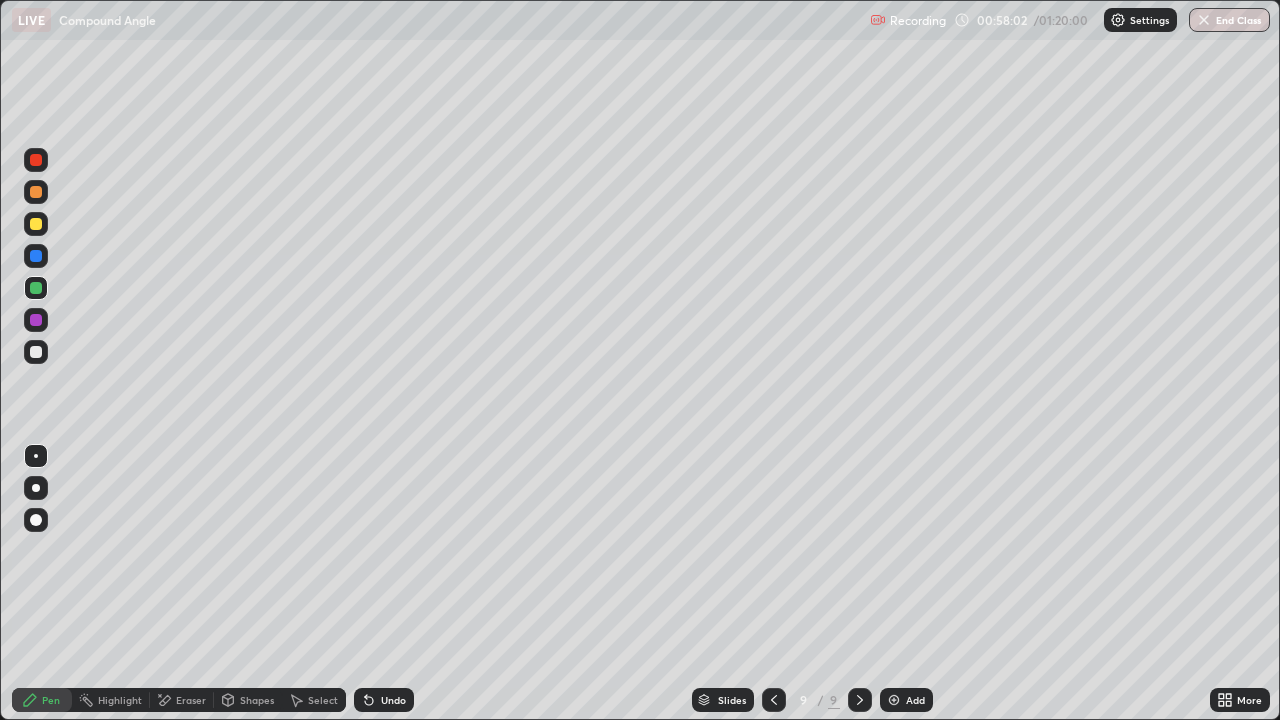 click on "Undo" at bounding box center (384, 700) 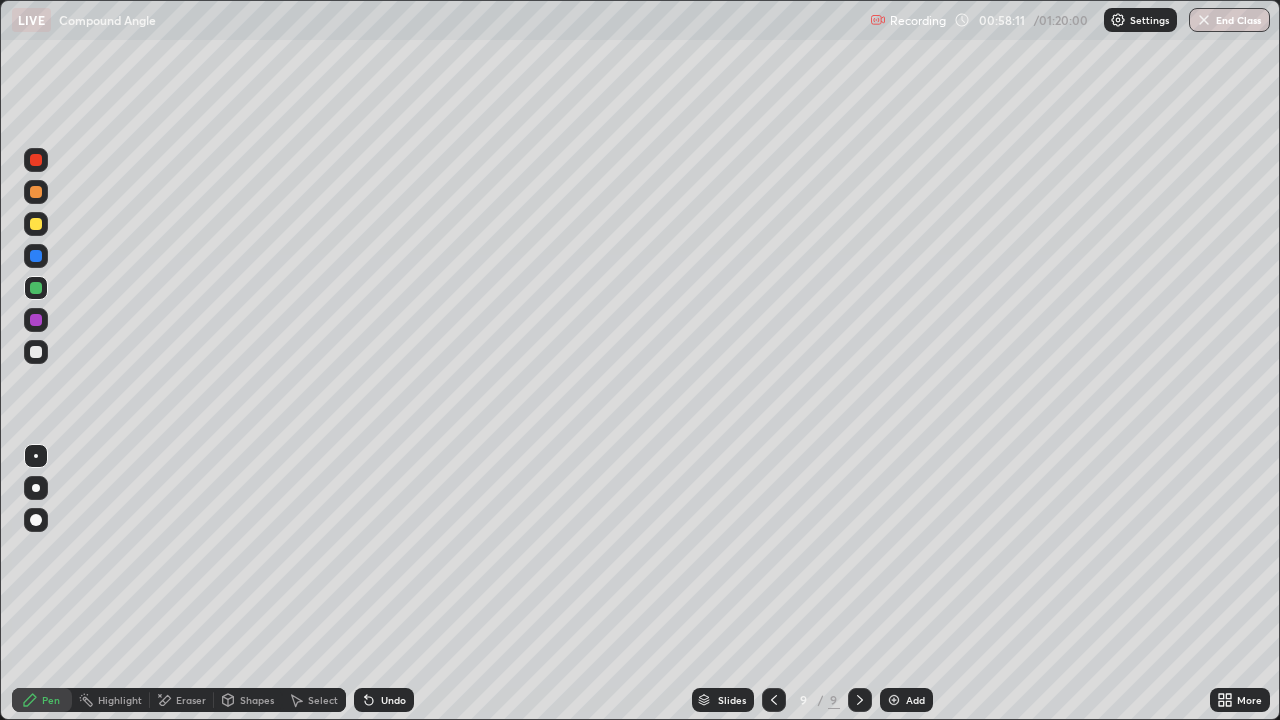 click 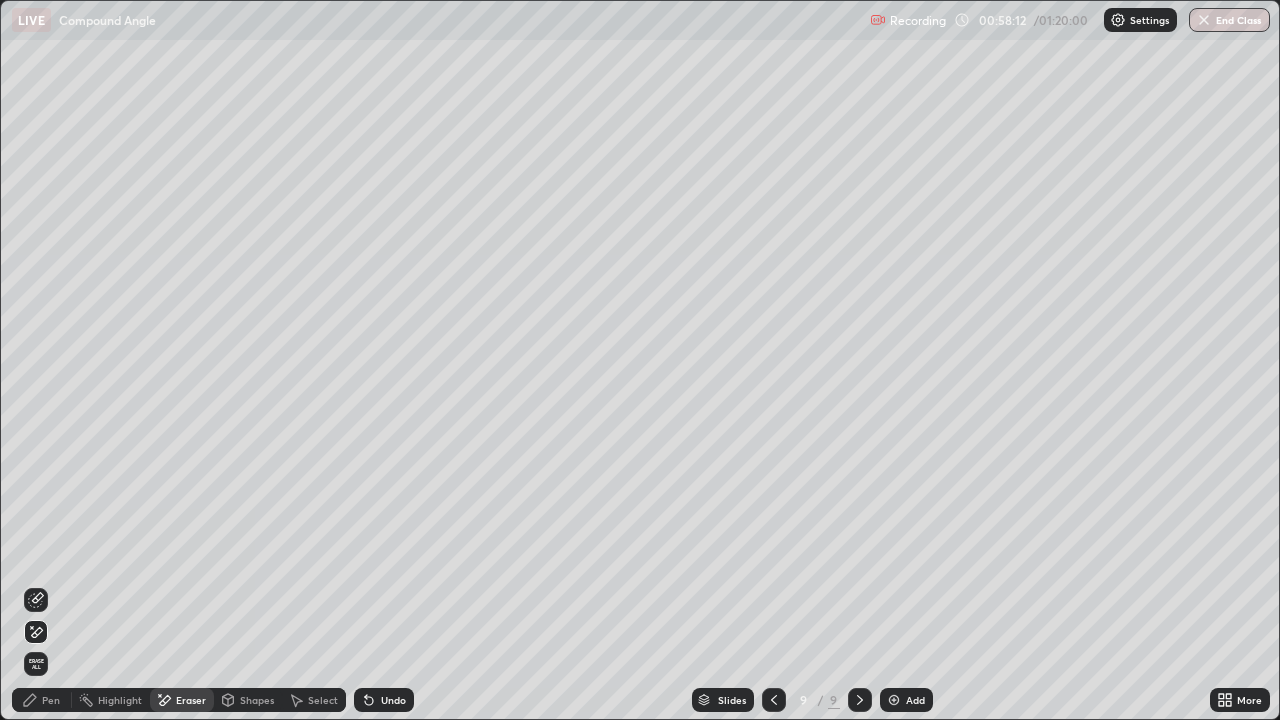 click on "Pen" at bounding box center [51, 700] 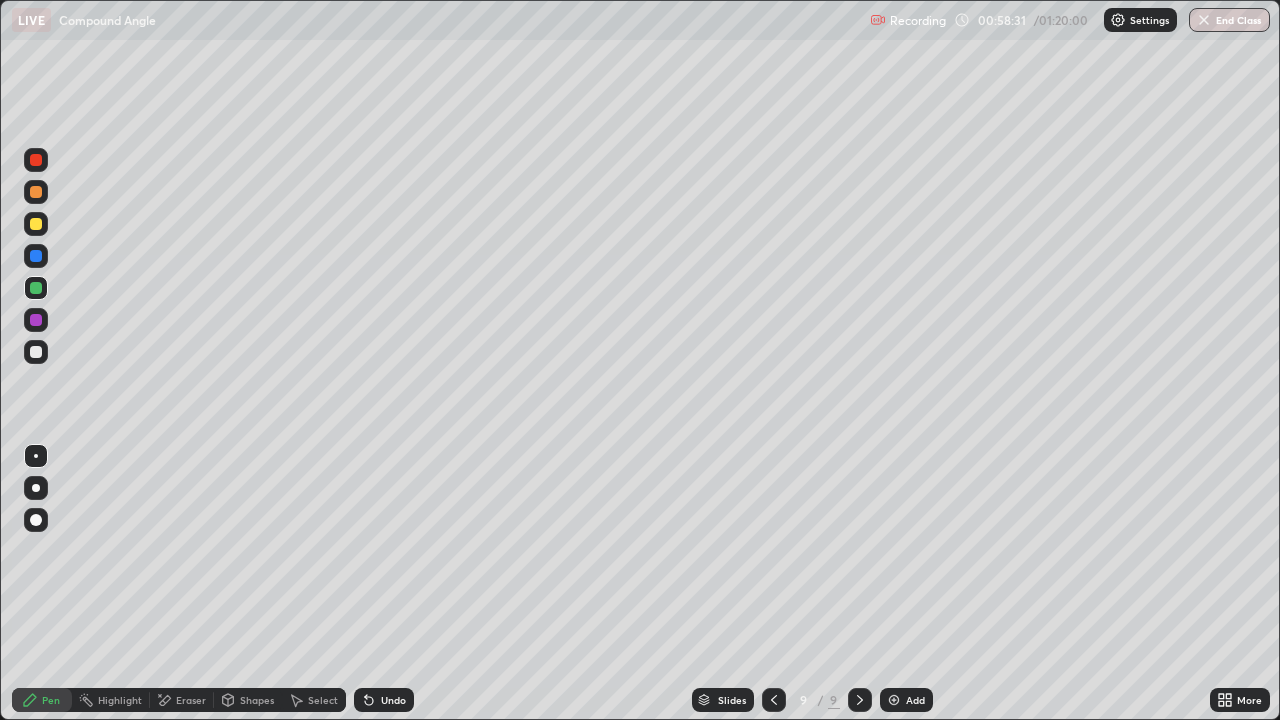 click on "Undo" at bounding box center [393, 700] 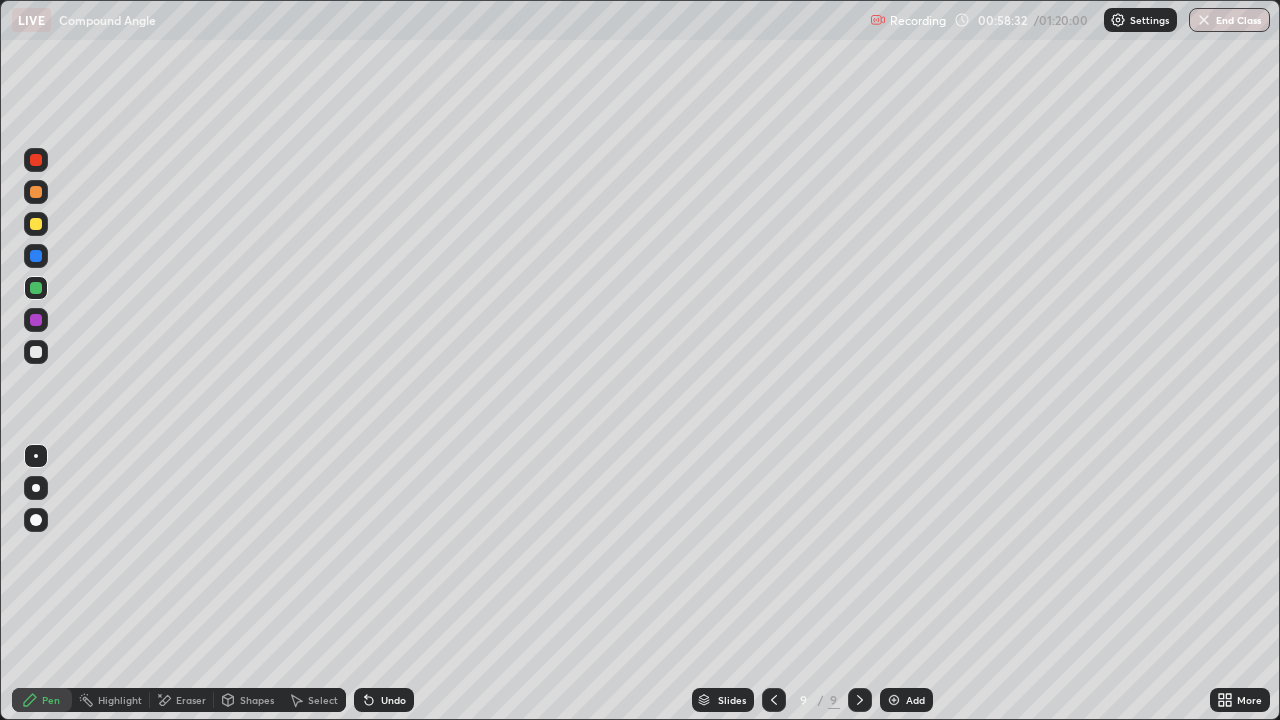 click at bounding box center (36, 256) 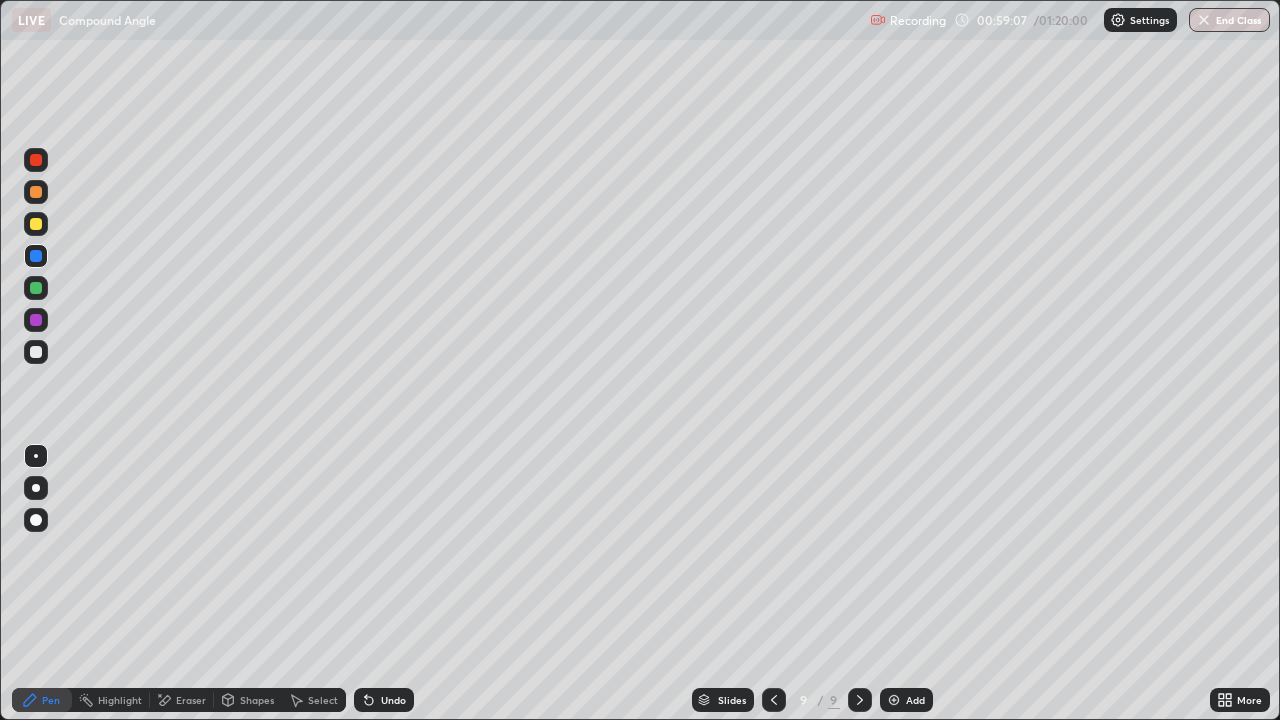 click at bounding box center (36, 352) 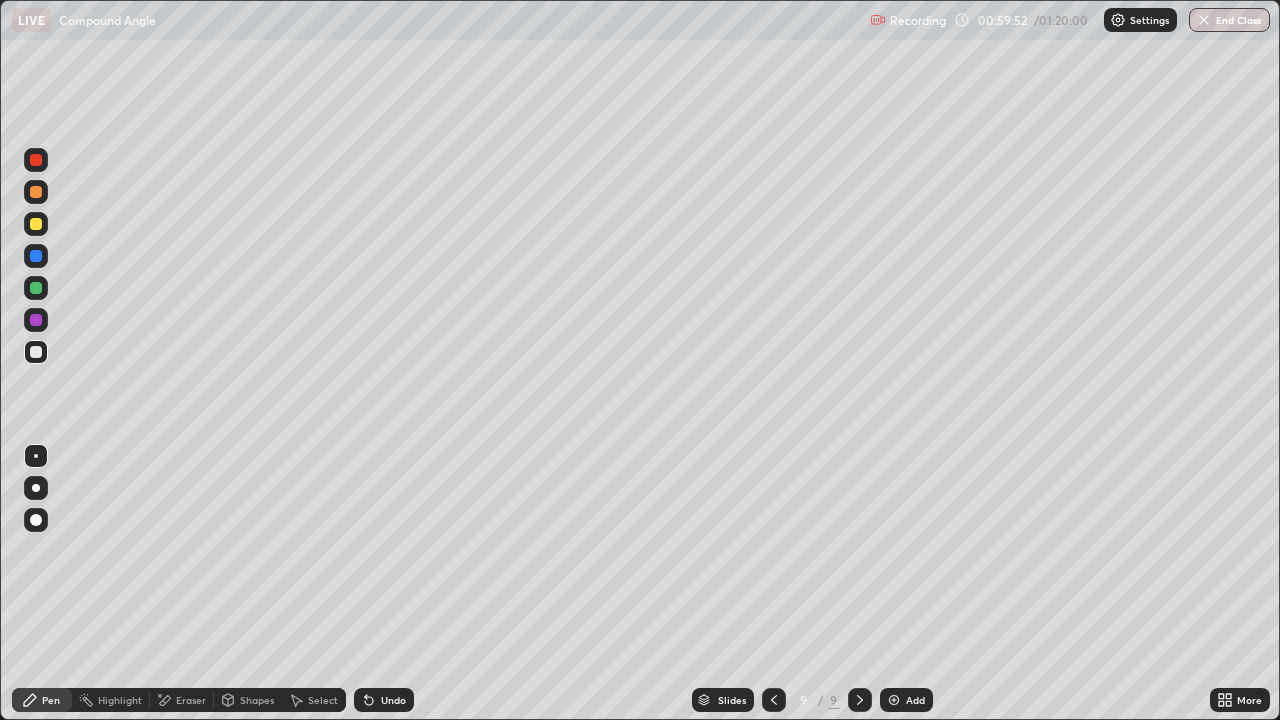 click at bounding box center [36, 288] 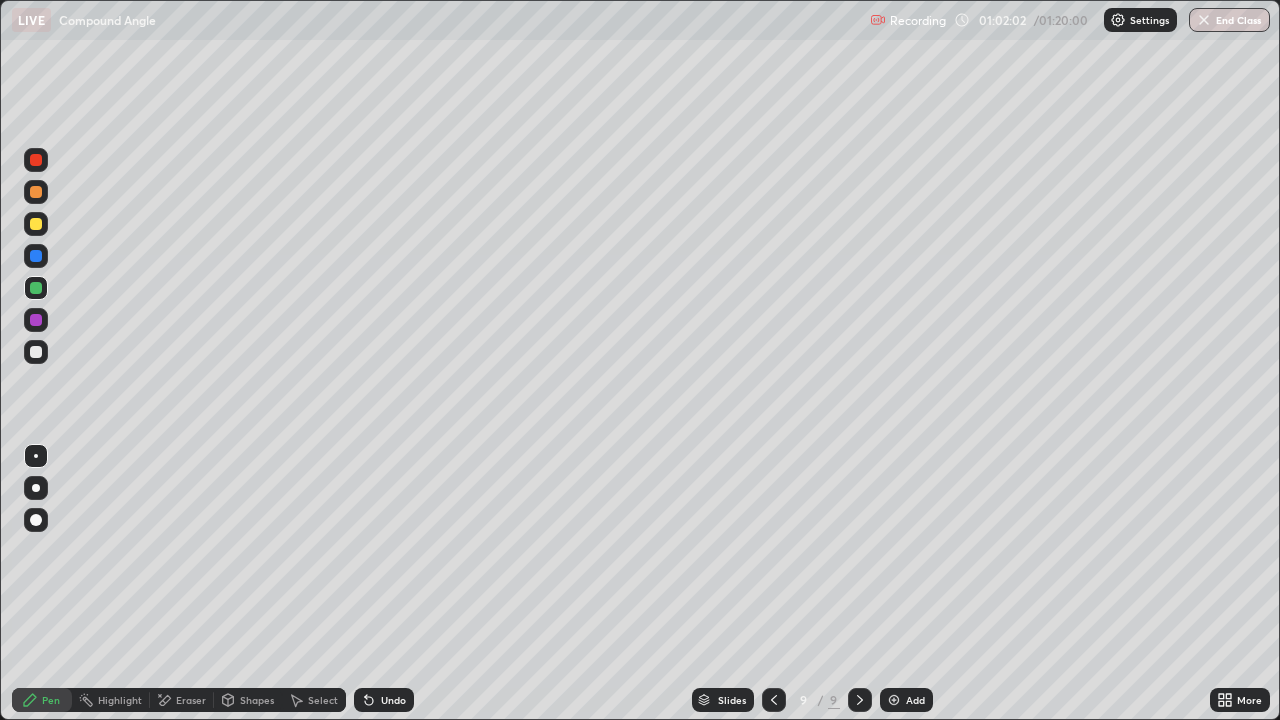 click at bounding box center (36, 352) 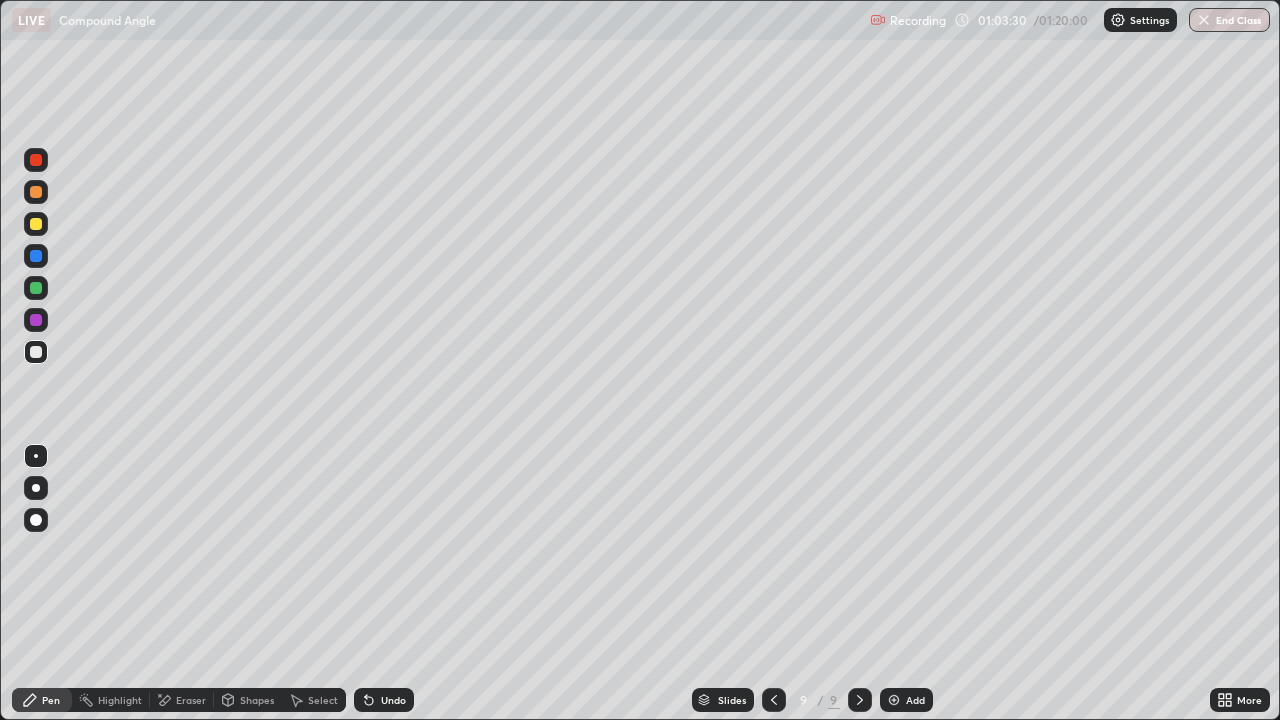 click at bounding box center [36, 224] 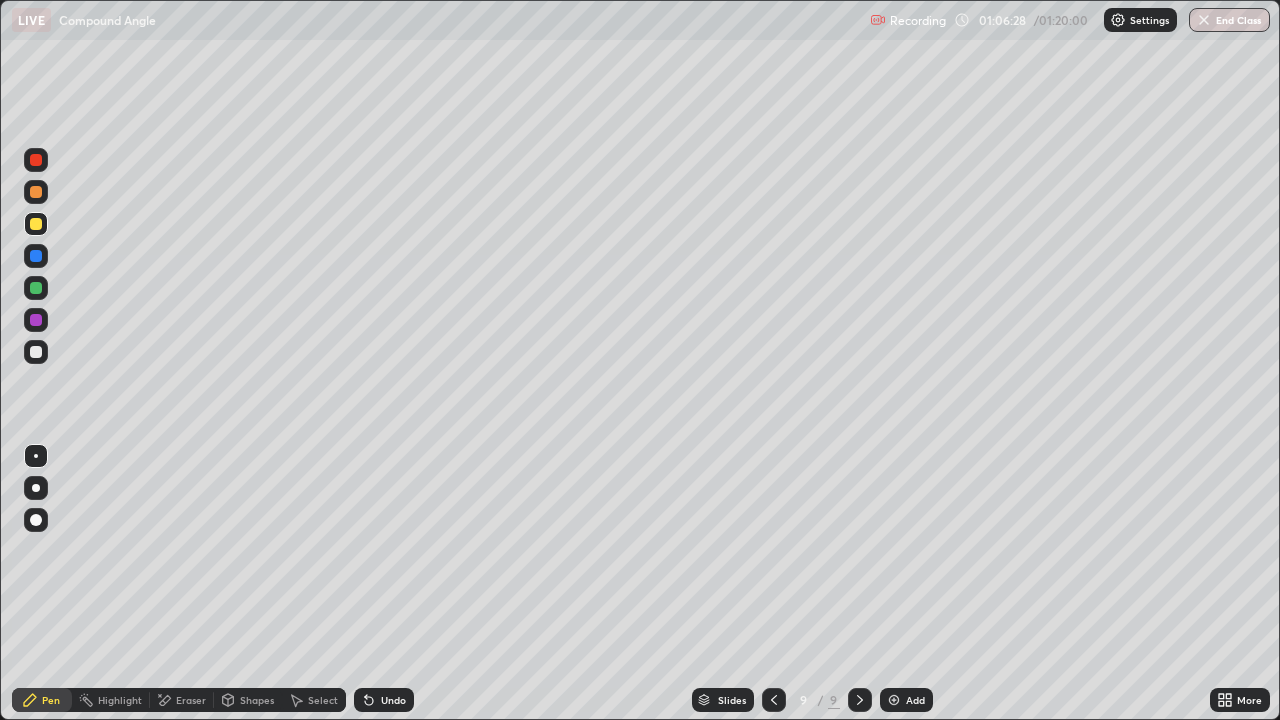 click on "Add" at bounding box center (915, 700) 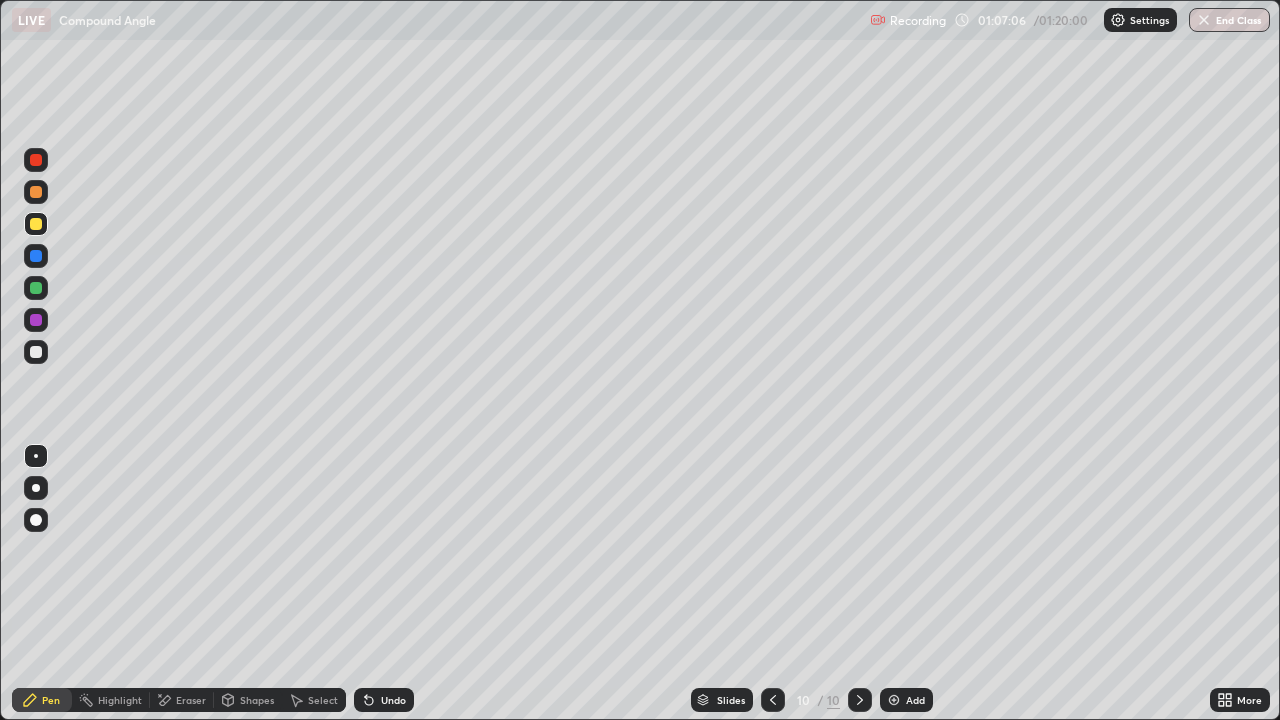 click at bounding box center [36, 192] 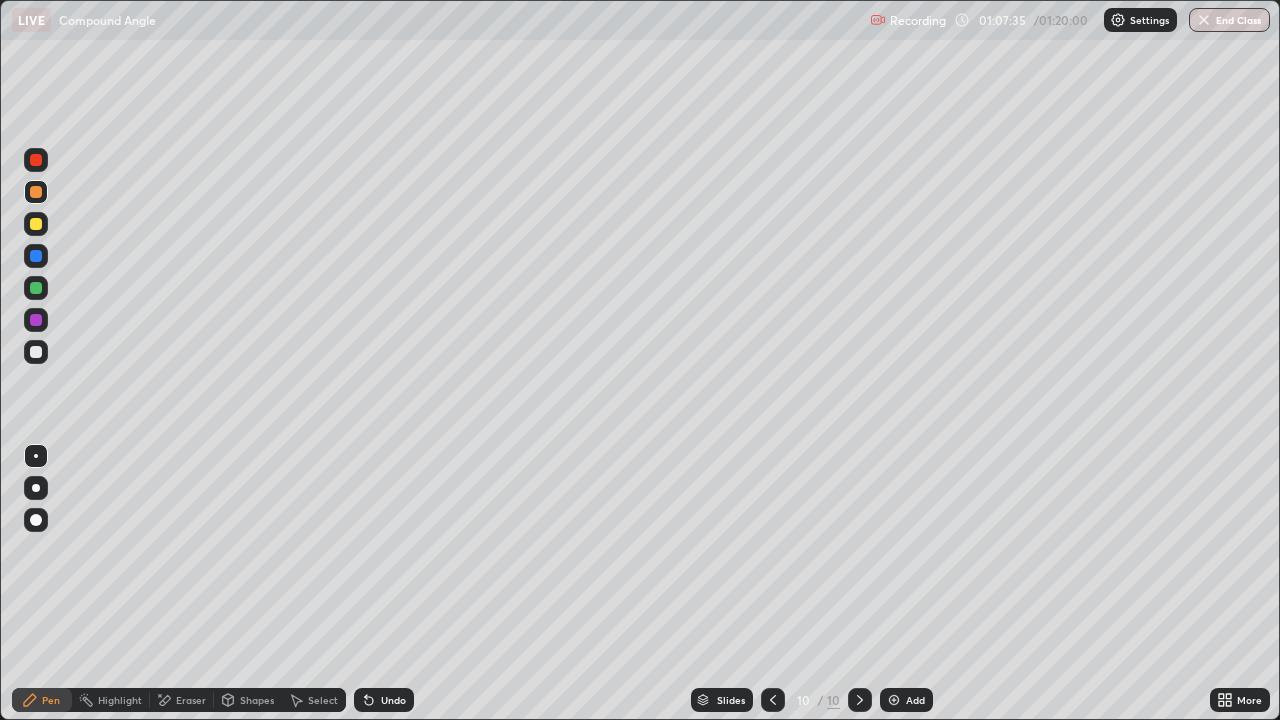 click on "Undo" at bounding box center (393, 700) 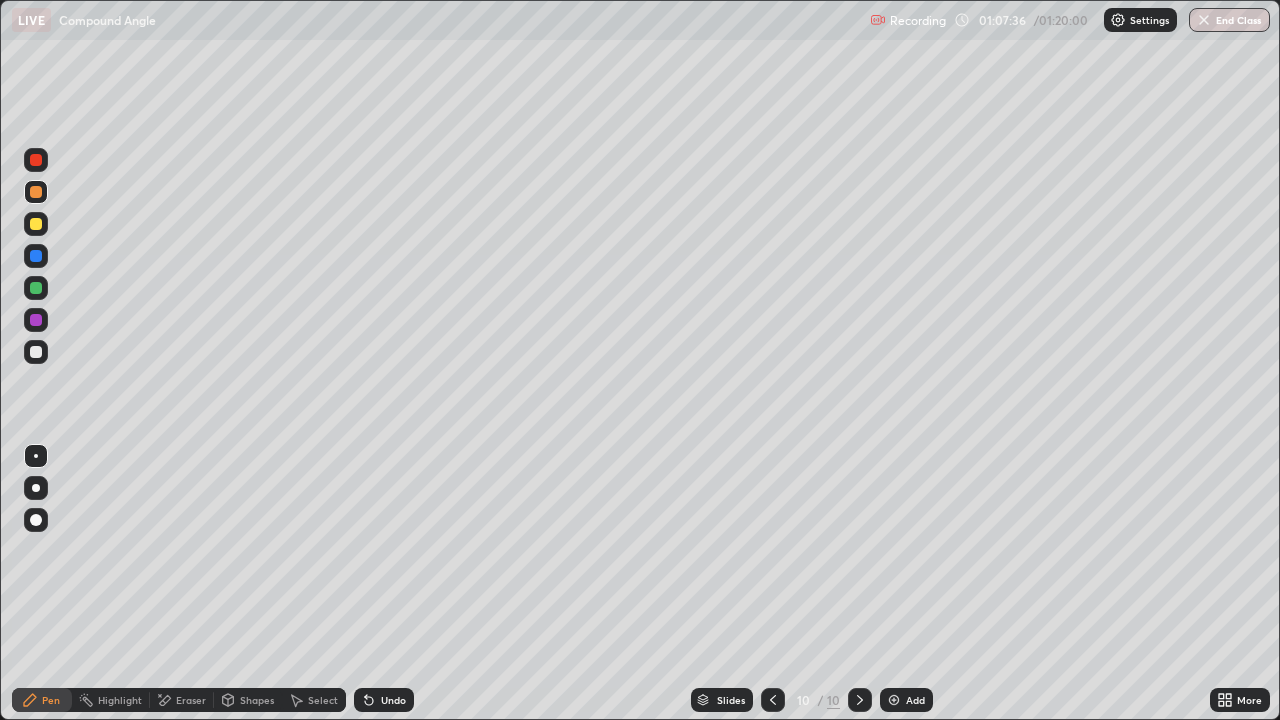click 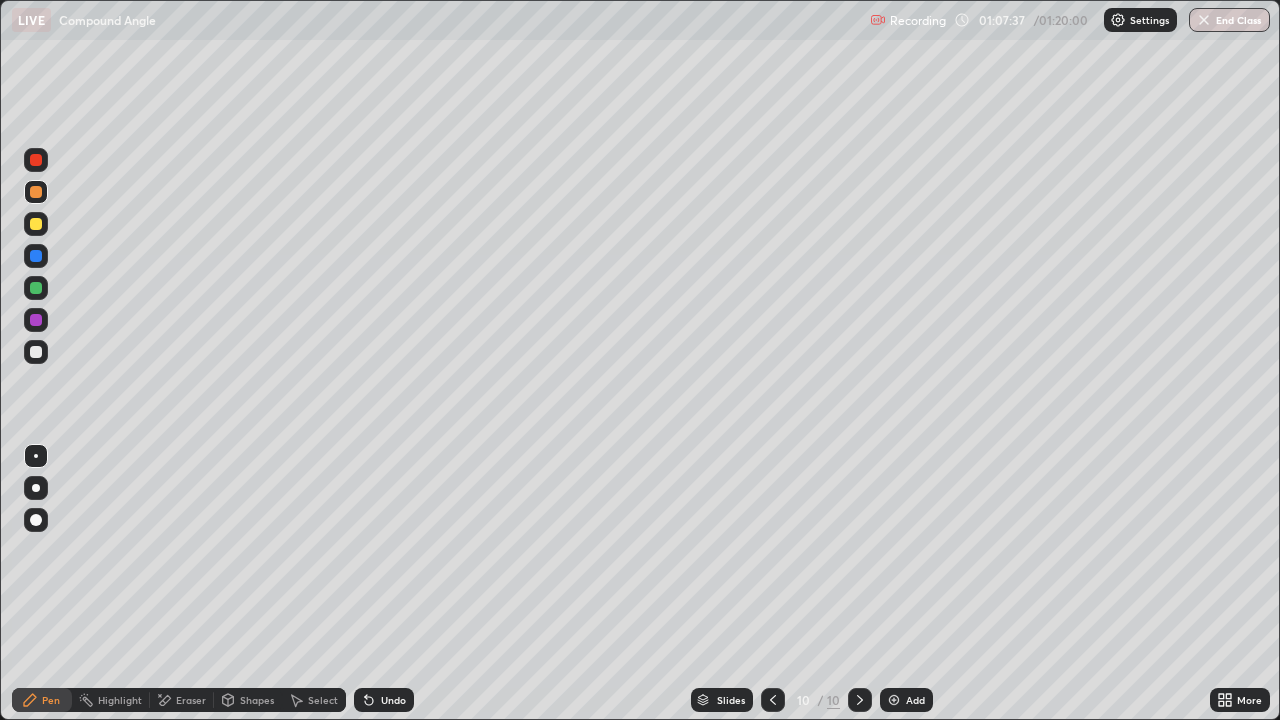 click on "Undo" at bounding box center [384, 700] 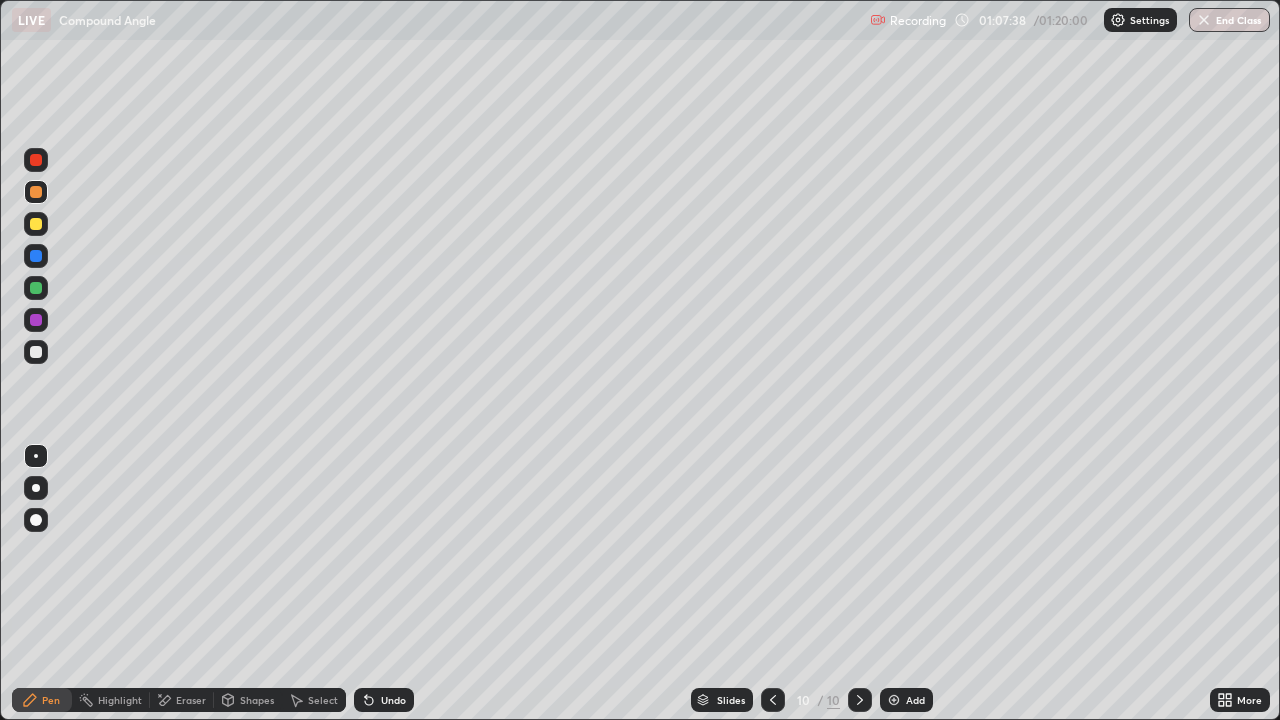 click on "Undo" at bounding box center [384, 700] 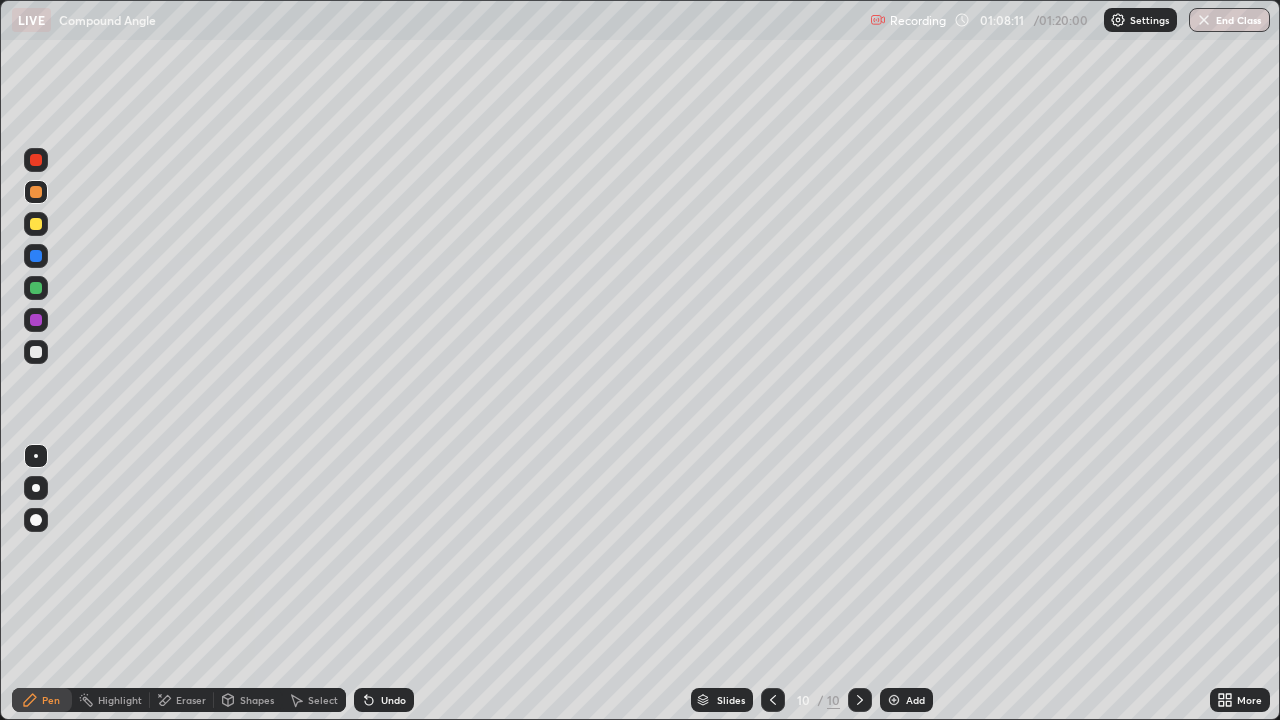 click at bounding box center [36, 288] 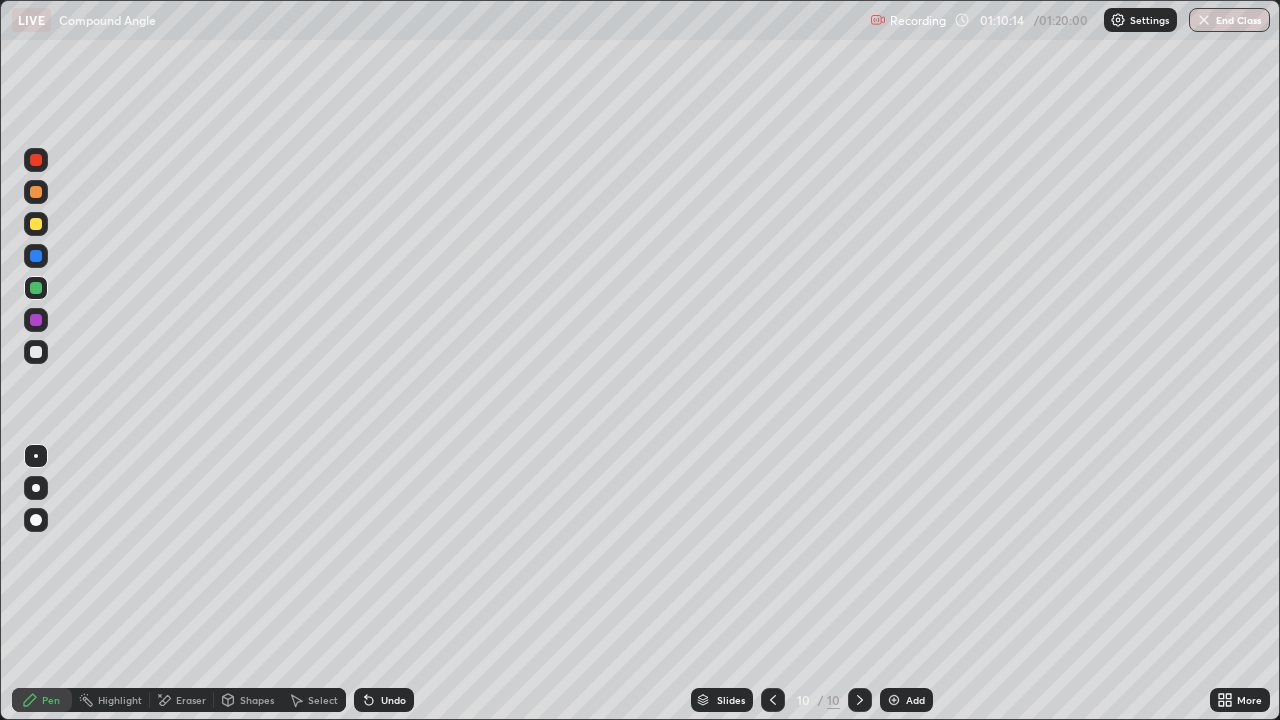 click at bounding box center [36, 224] 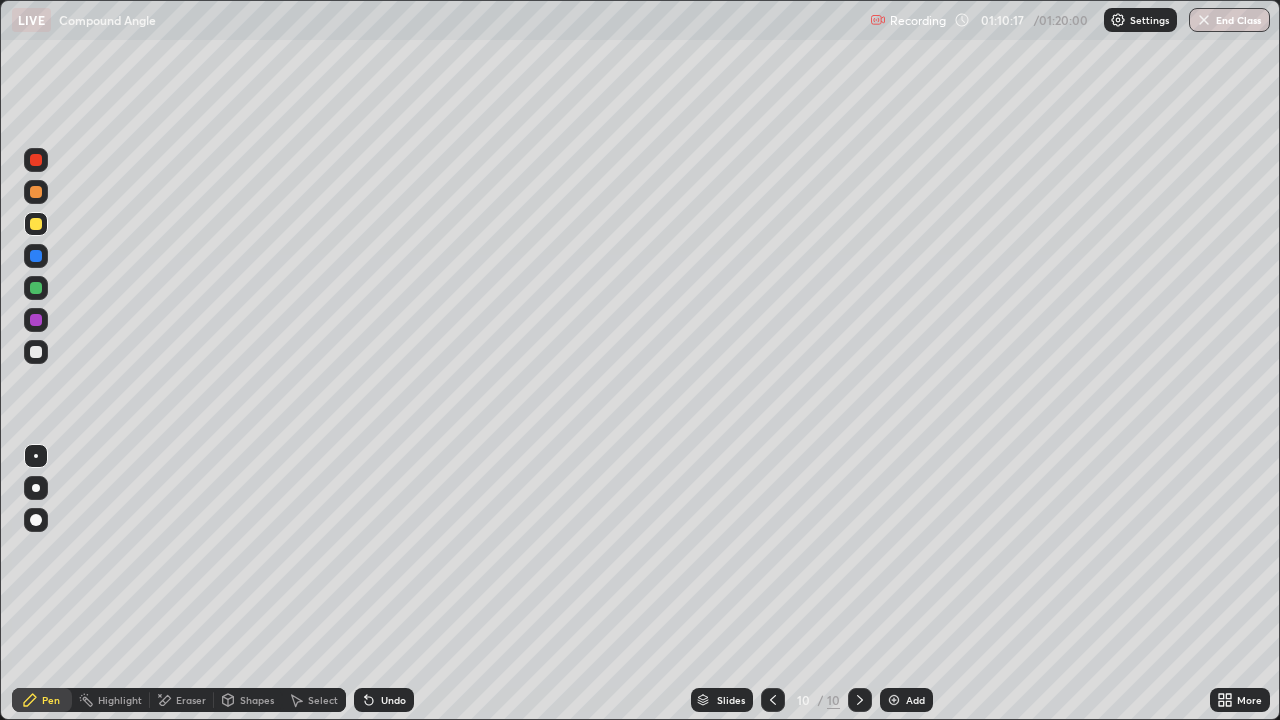 click on "Add" at bounding box center (915, 700) 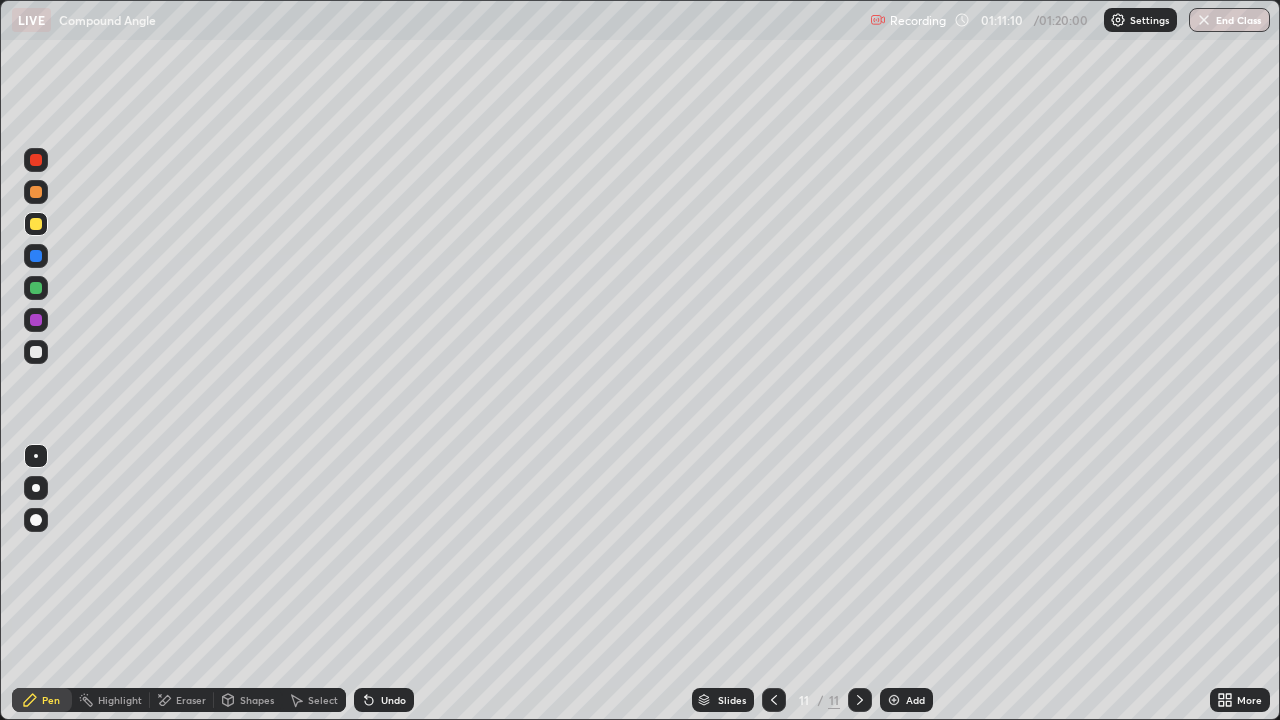 click at bounding box center [36, 288] 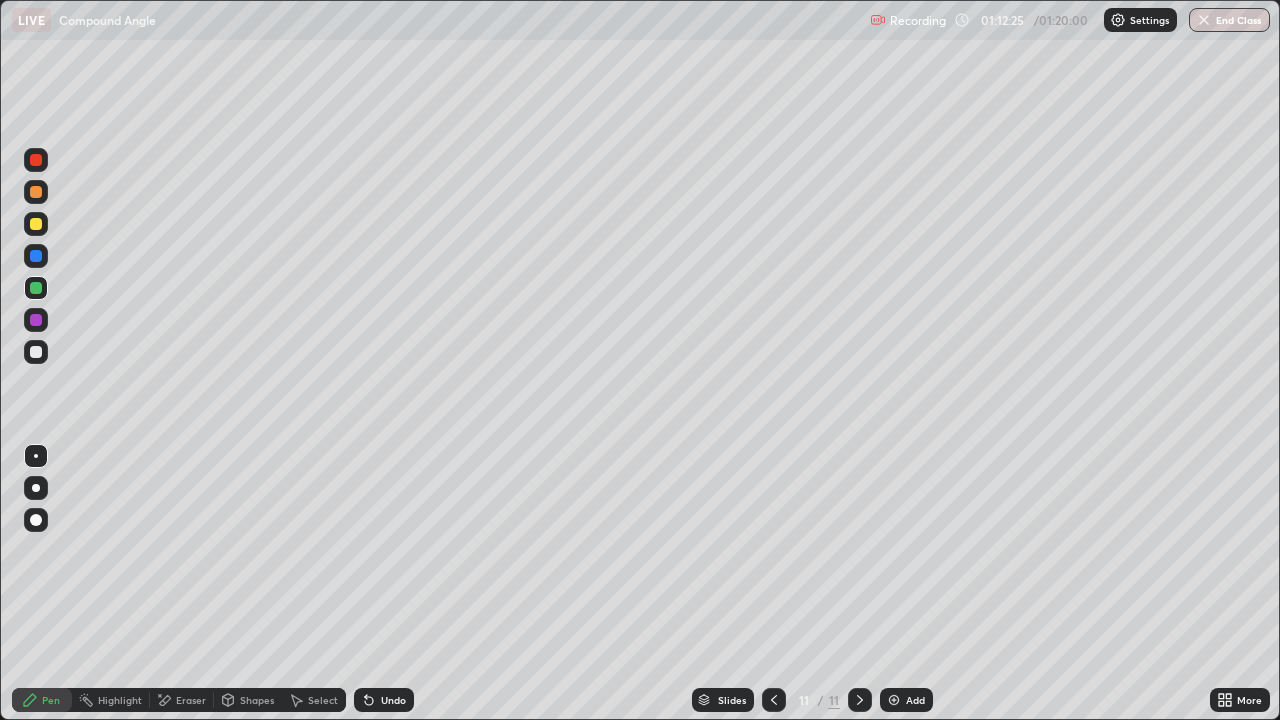 click at bounding box center [36, 192] 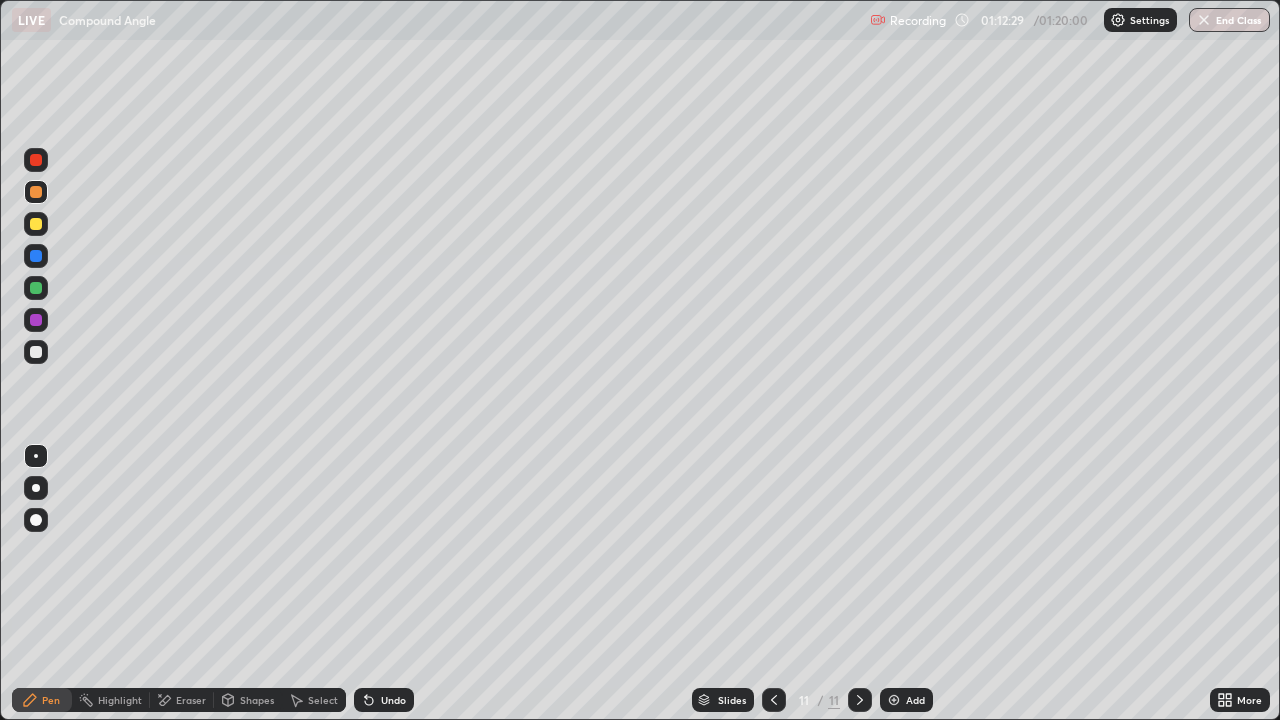 click 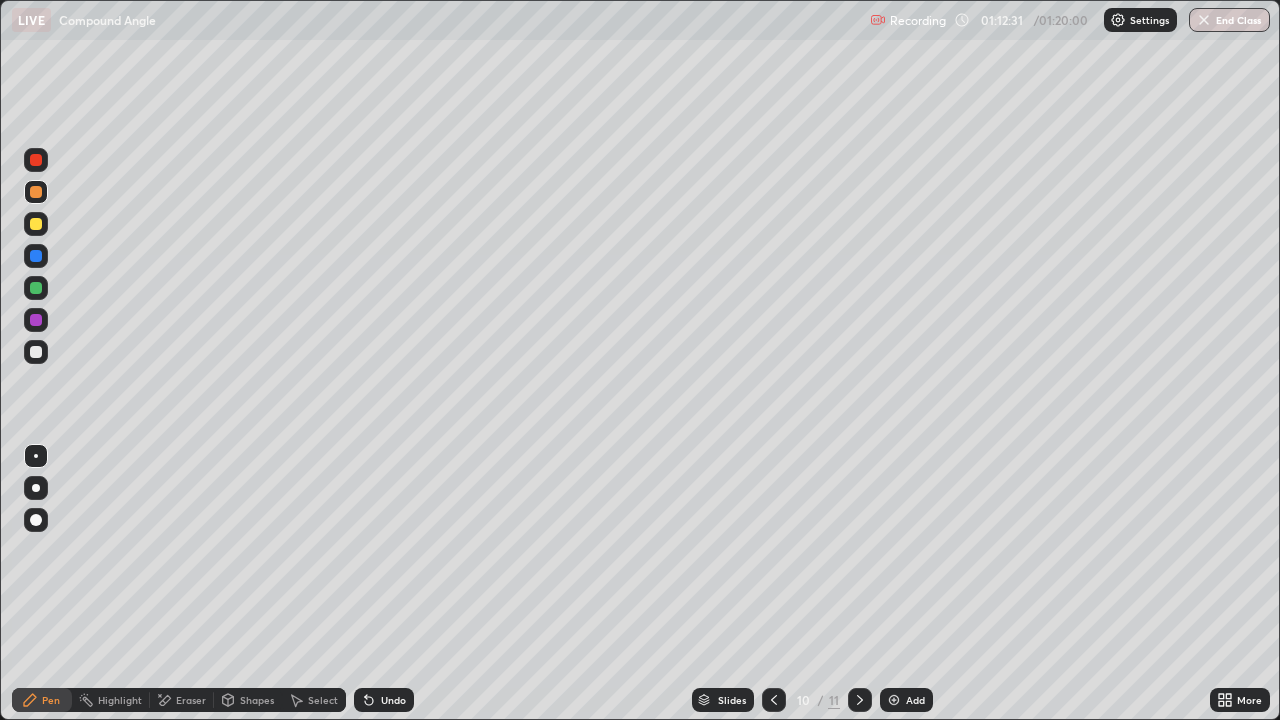 click 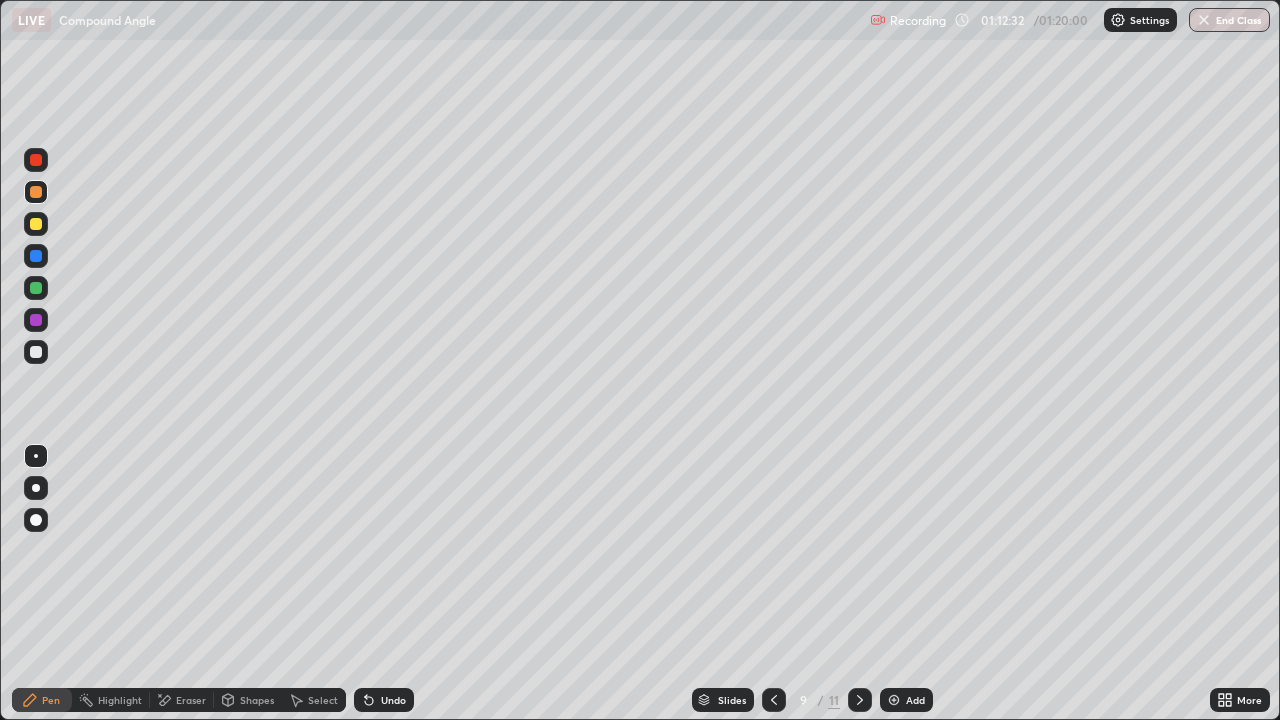 click at bounding box center [36, 224] 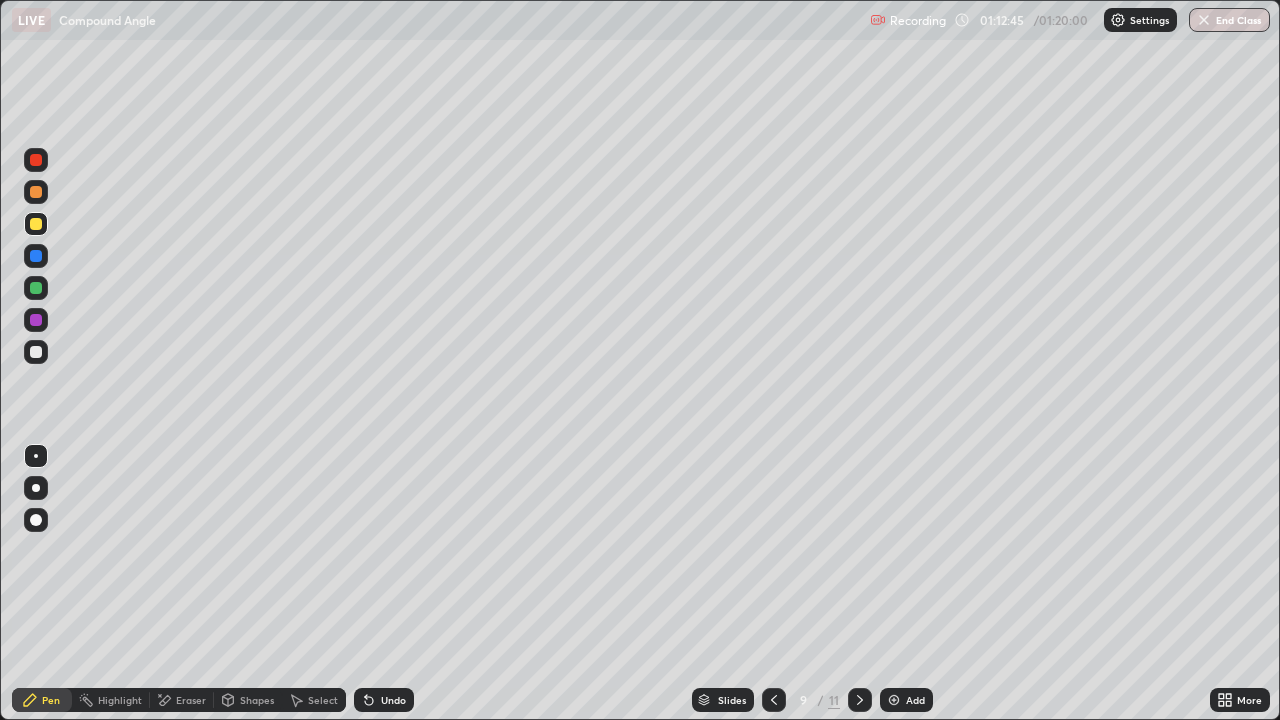 click 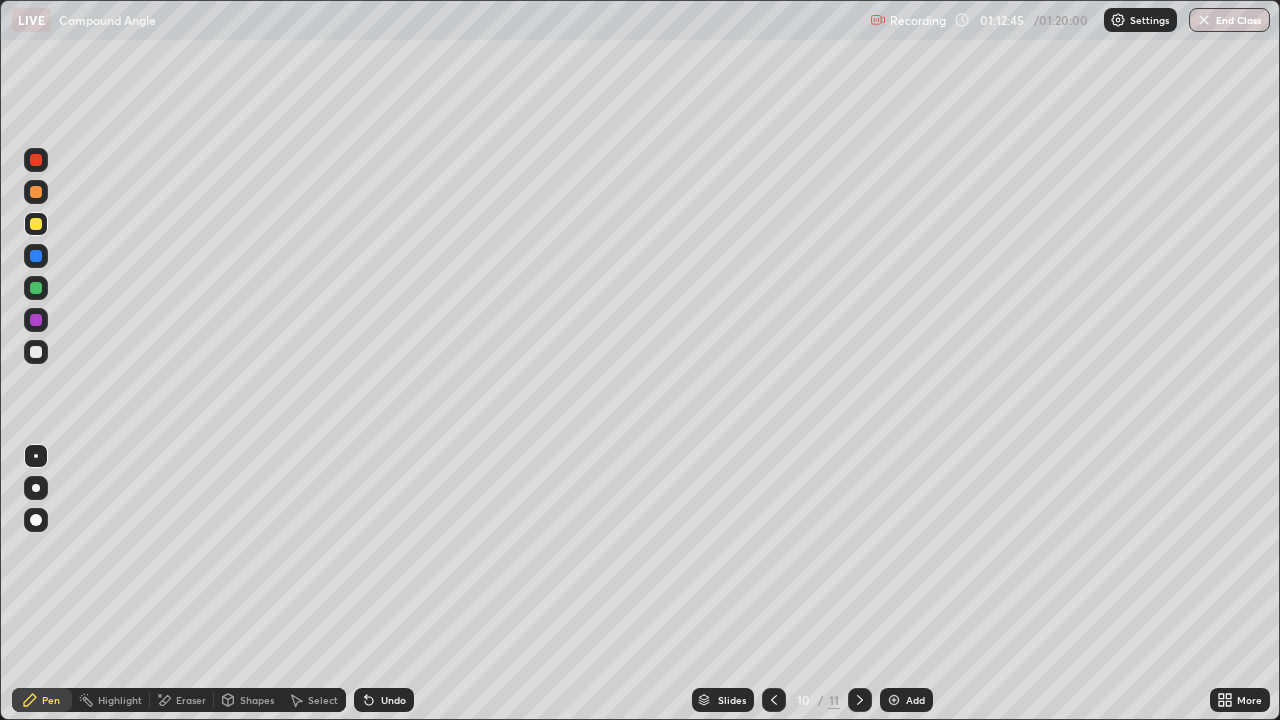 click at bounding box center (860, 700) 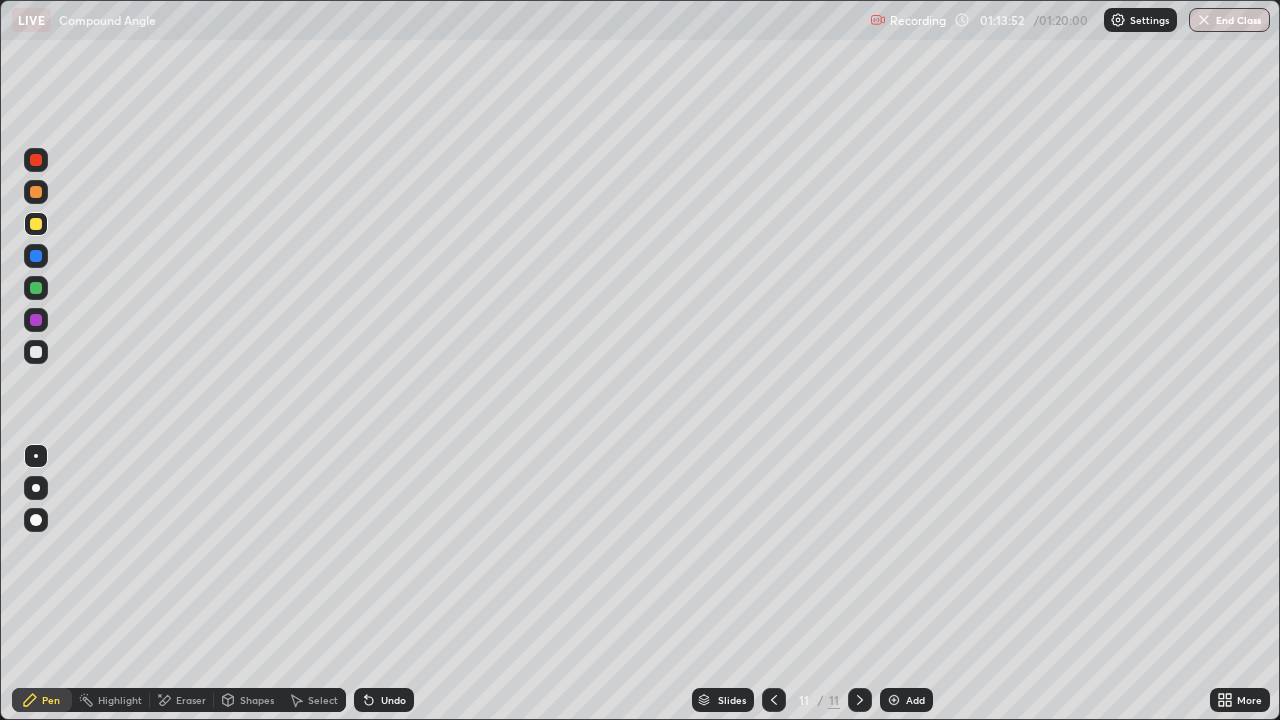 click 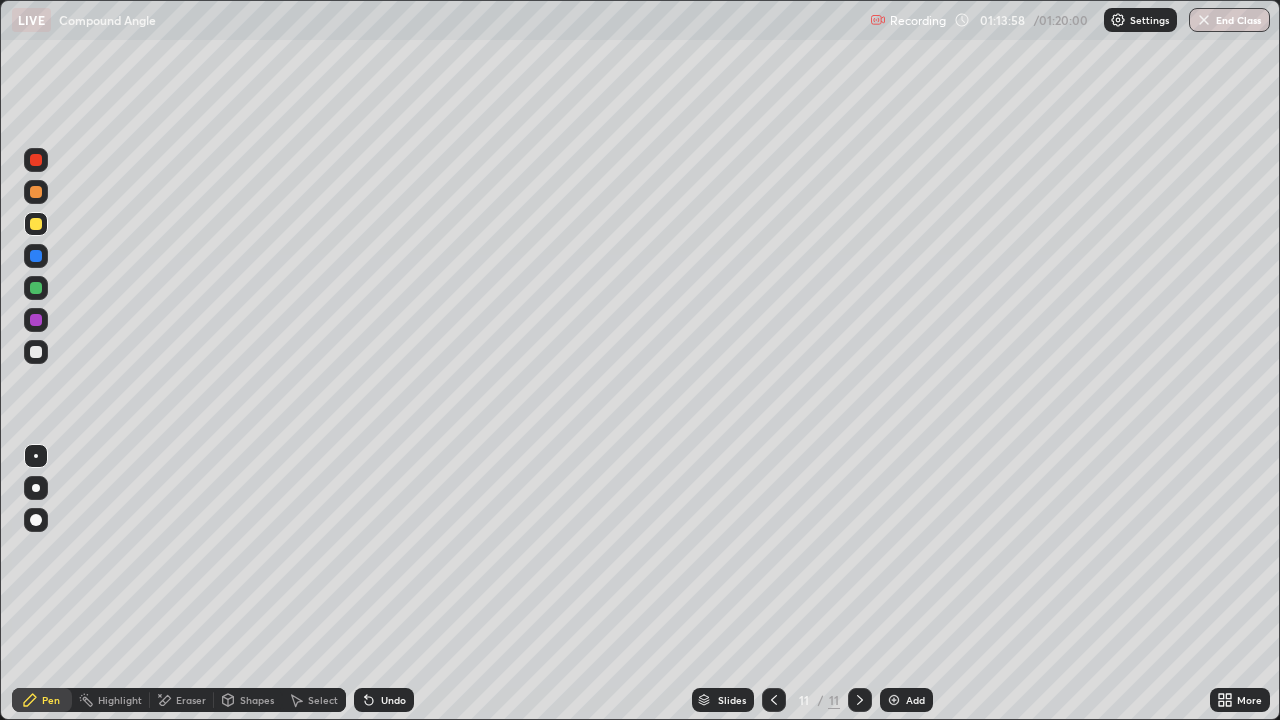 click on "Undo" at bounding box center (384, 700) 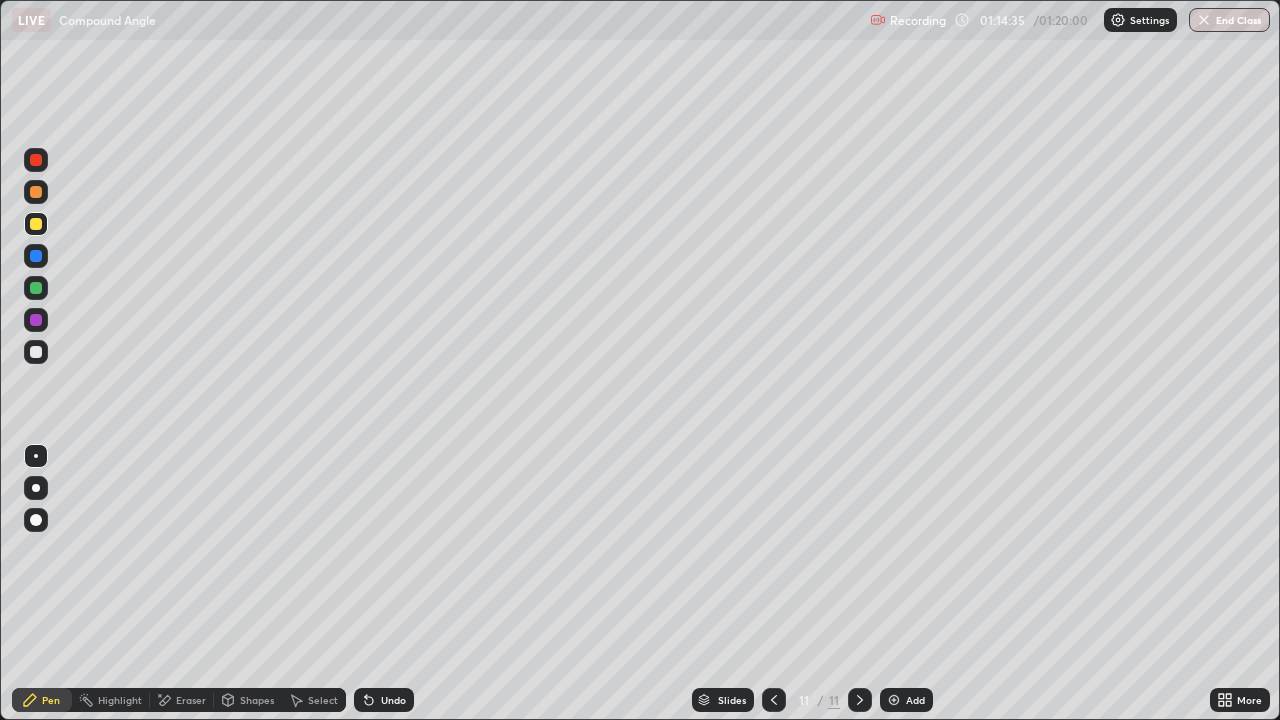 click at bounding box center [36, 288] 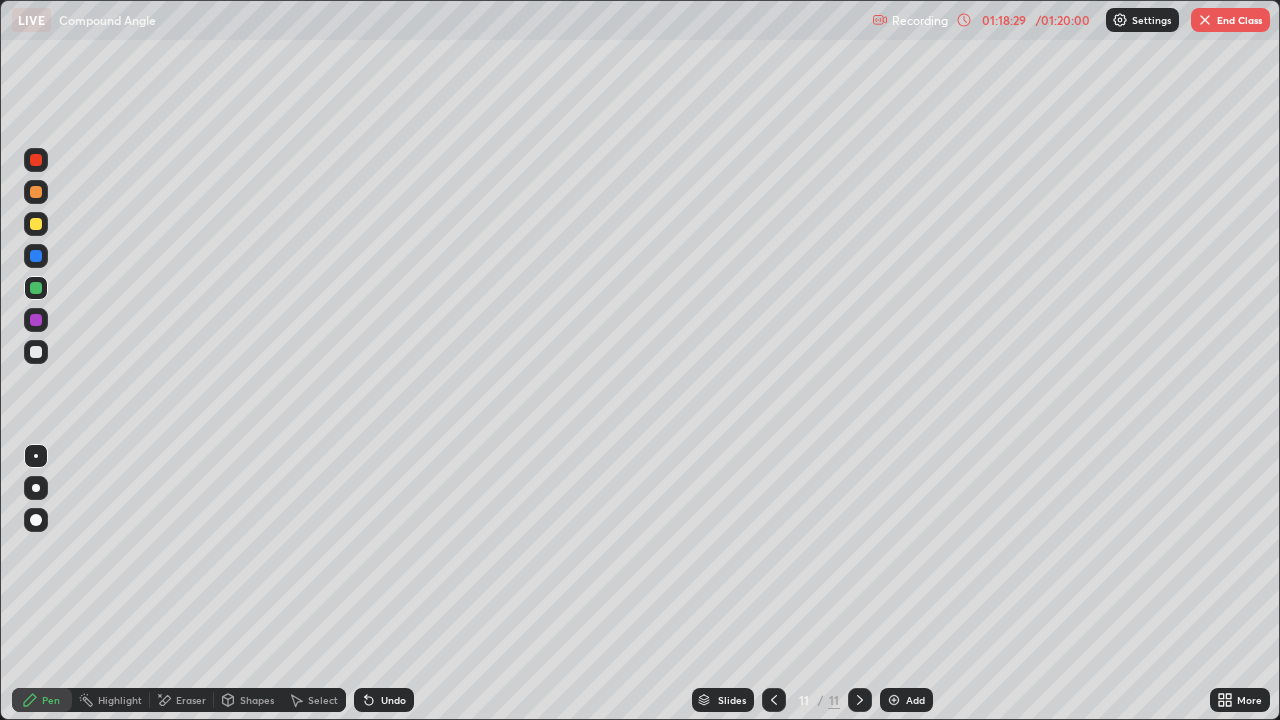 click on "End Class" at bounding box center [1230, 20] 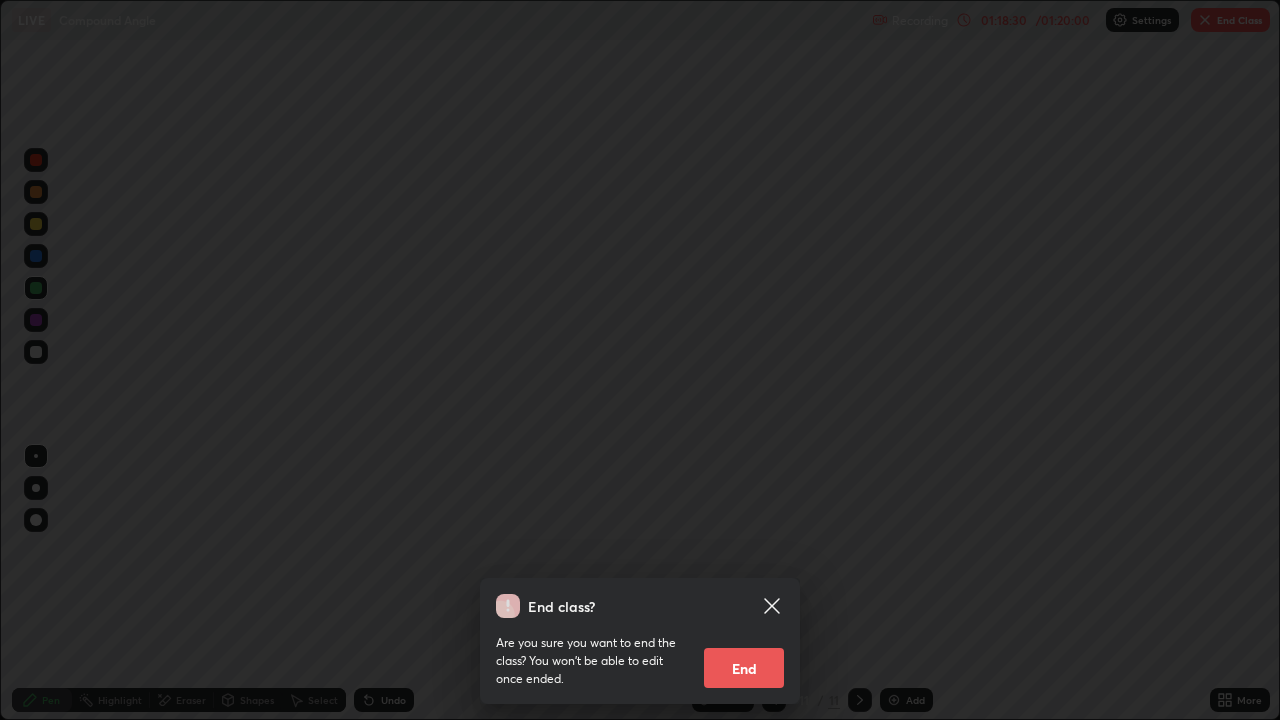 click on "End" at bounding box center (744, 668) 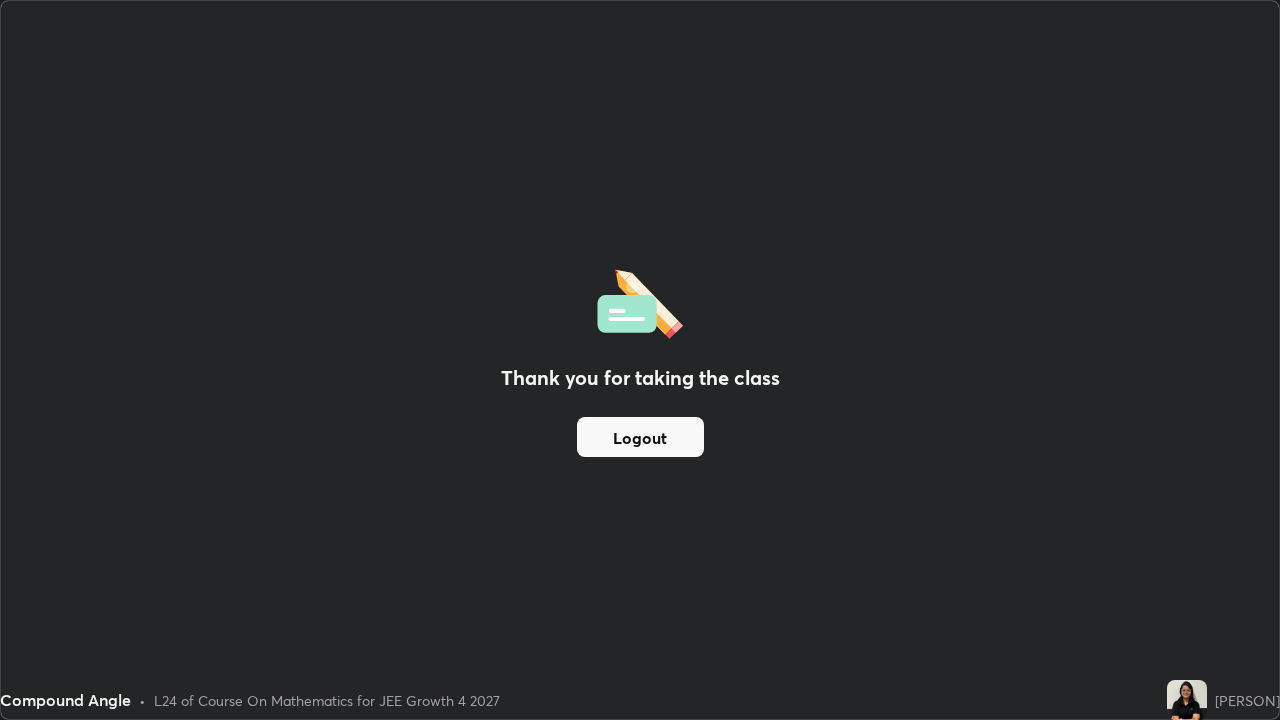 click on "Logout" at bounding box center [640, 437] 